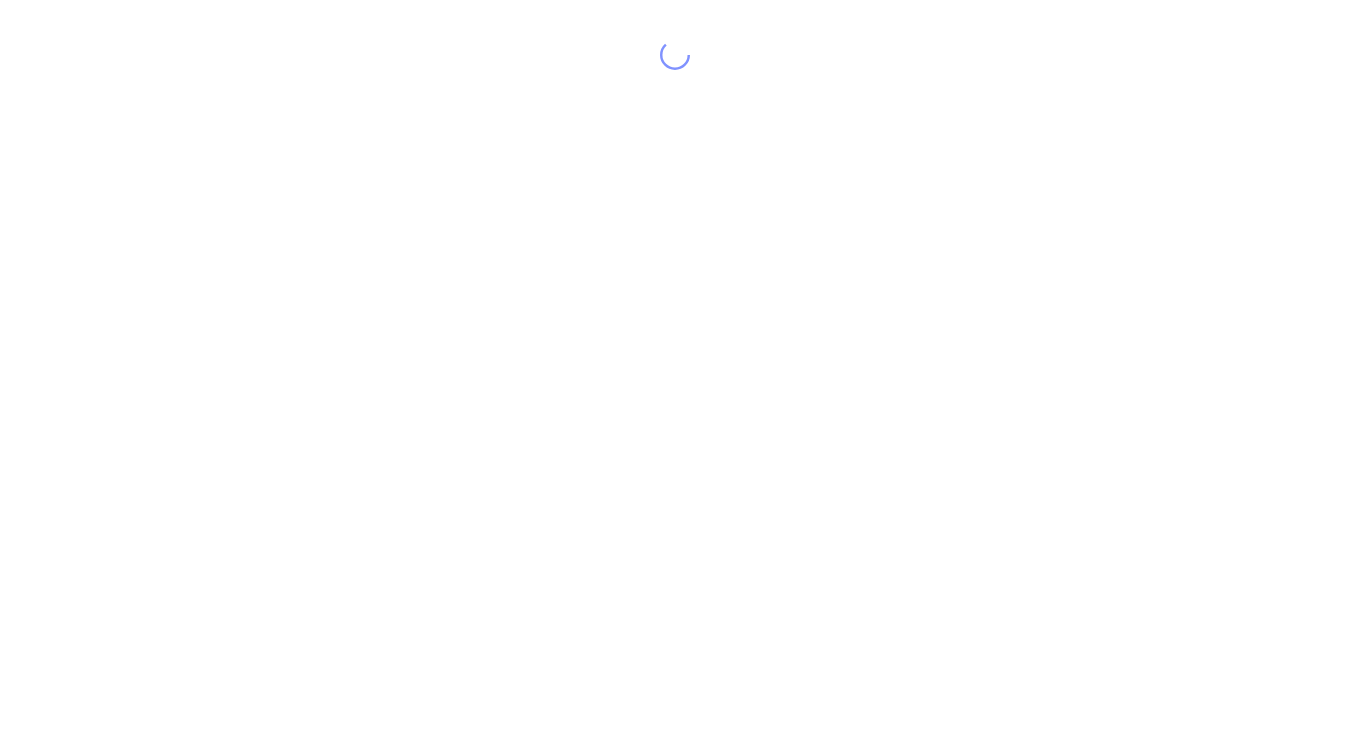 scroll, scrollTop: 0, scrollLeft: 0, axis: both 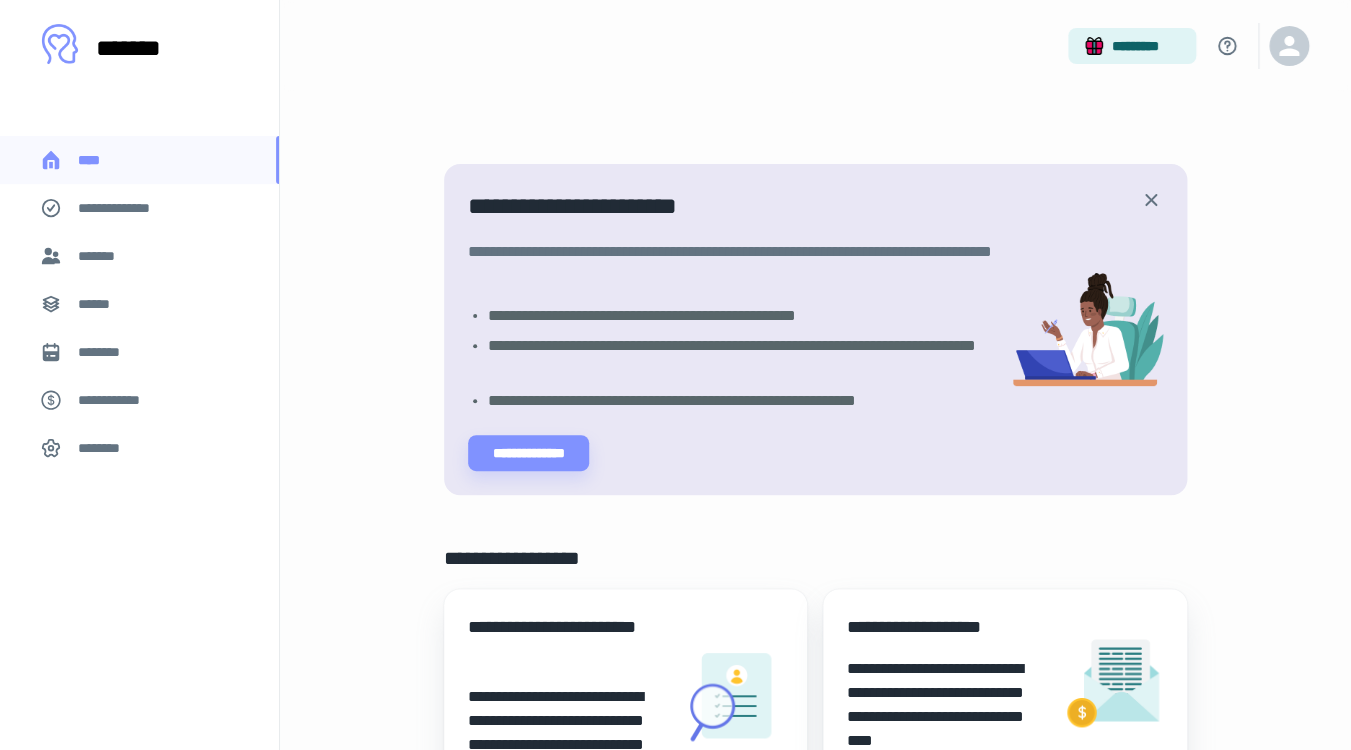 click on "*******" at bounding box center (100, 256) 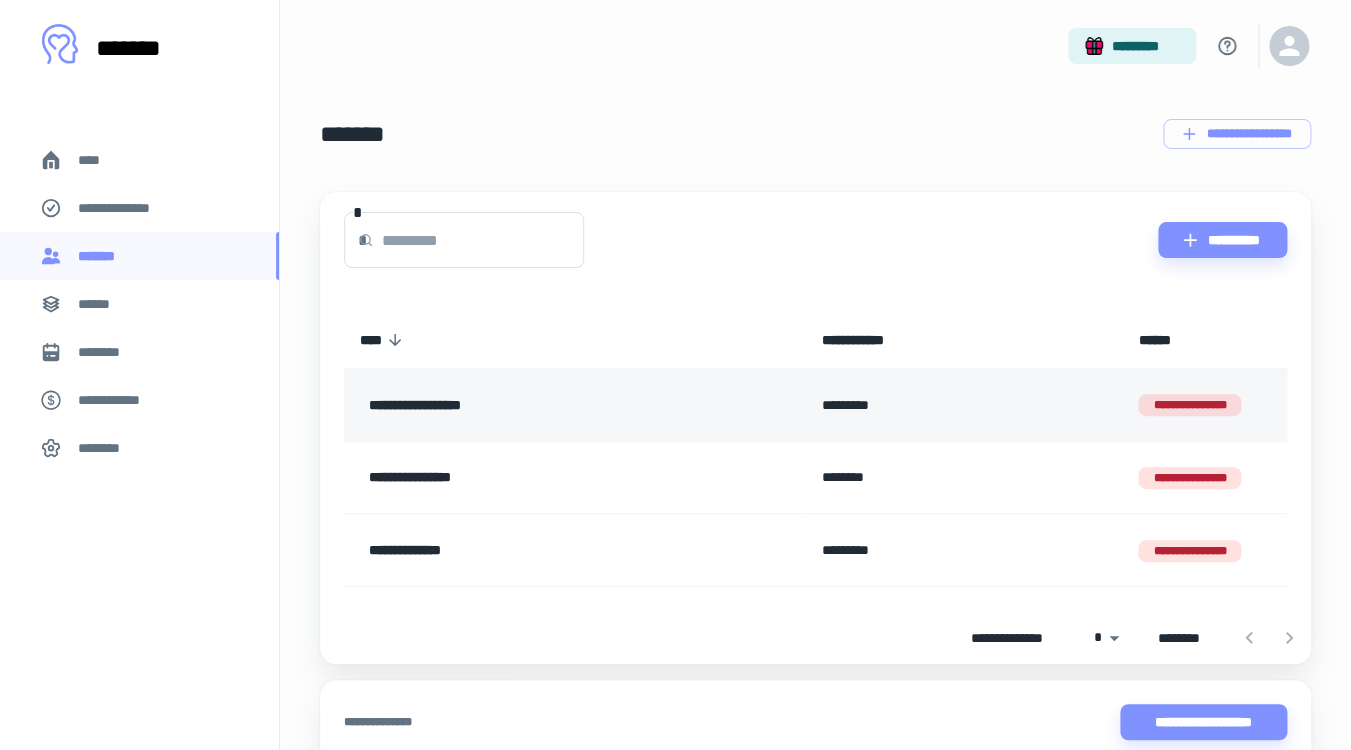 click on "**********" at bounding box center [1189, 405] 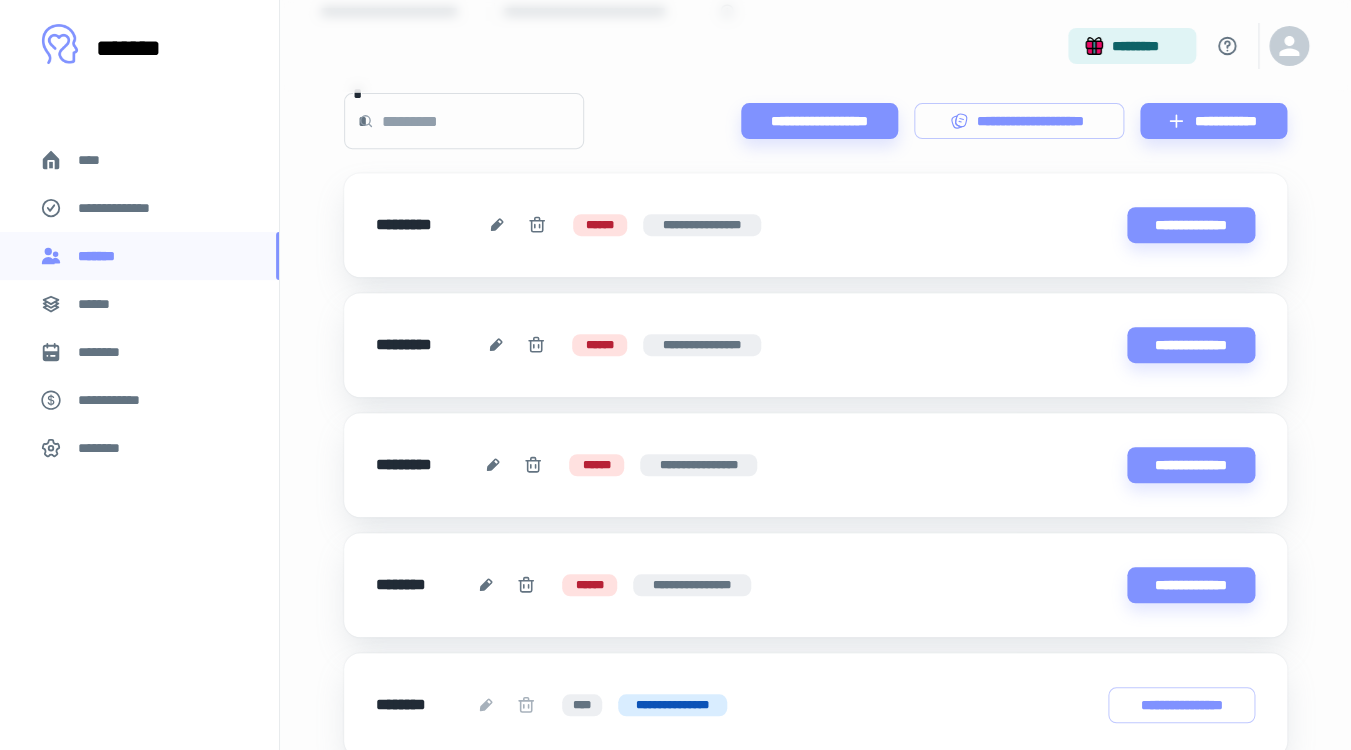 scroll, scrollTop: 197, scrollLeft: 0, axis: vertical 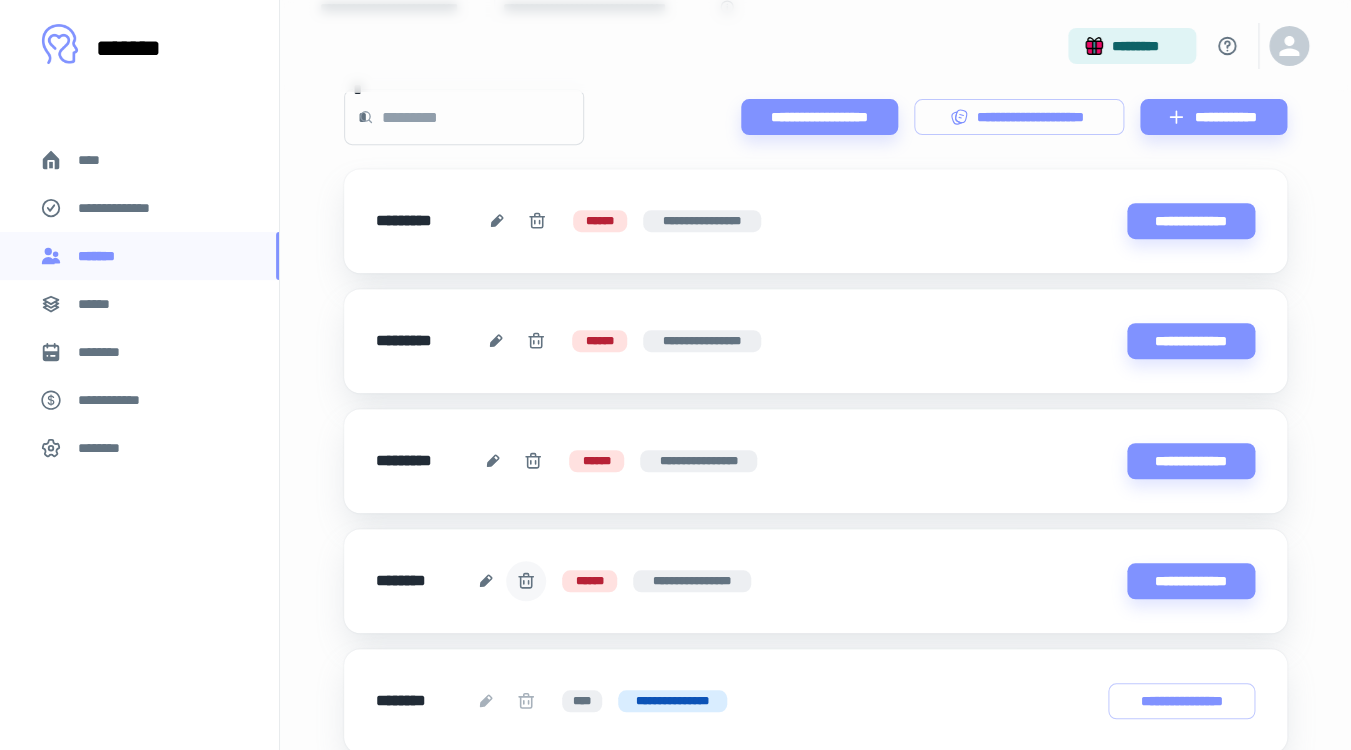 click 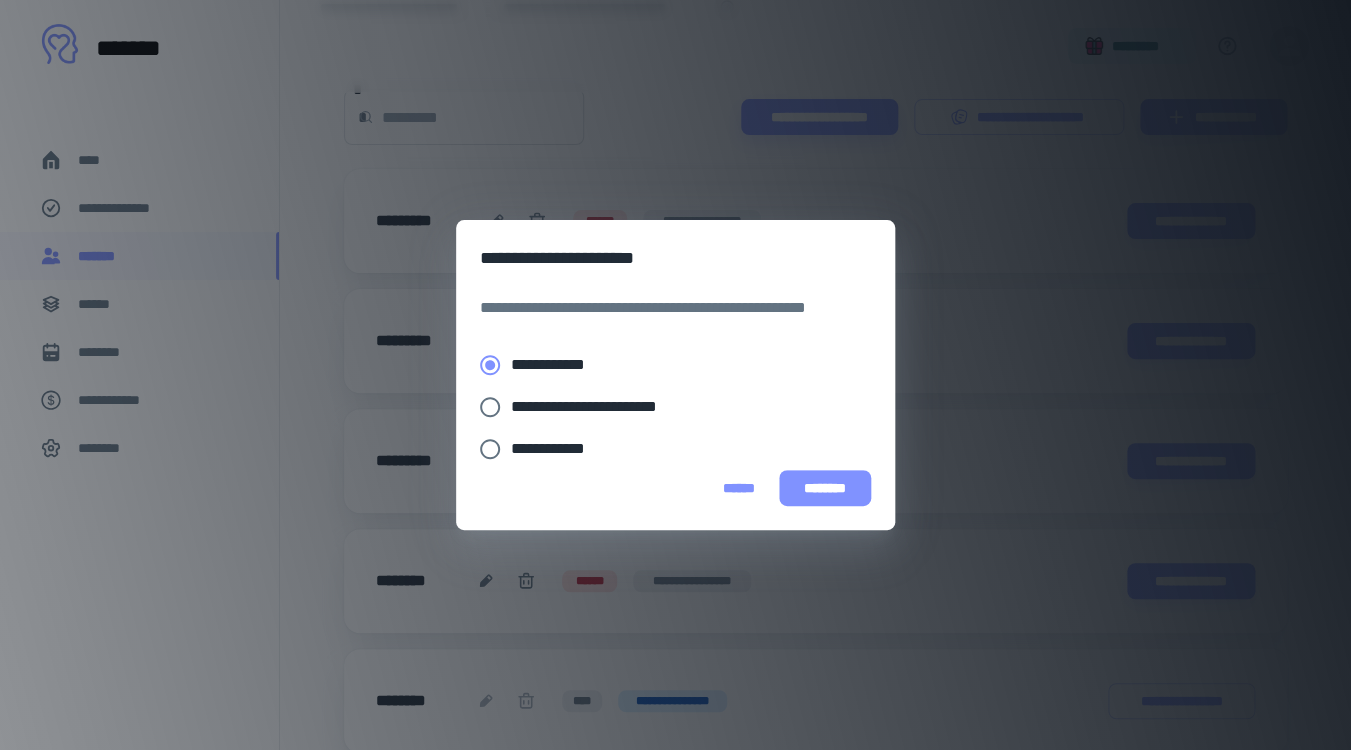 click on "********" at bounding box center [825, 488] 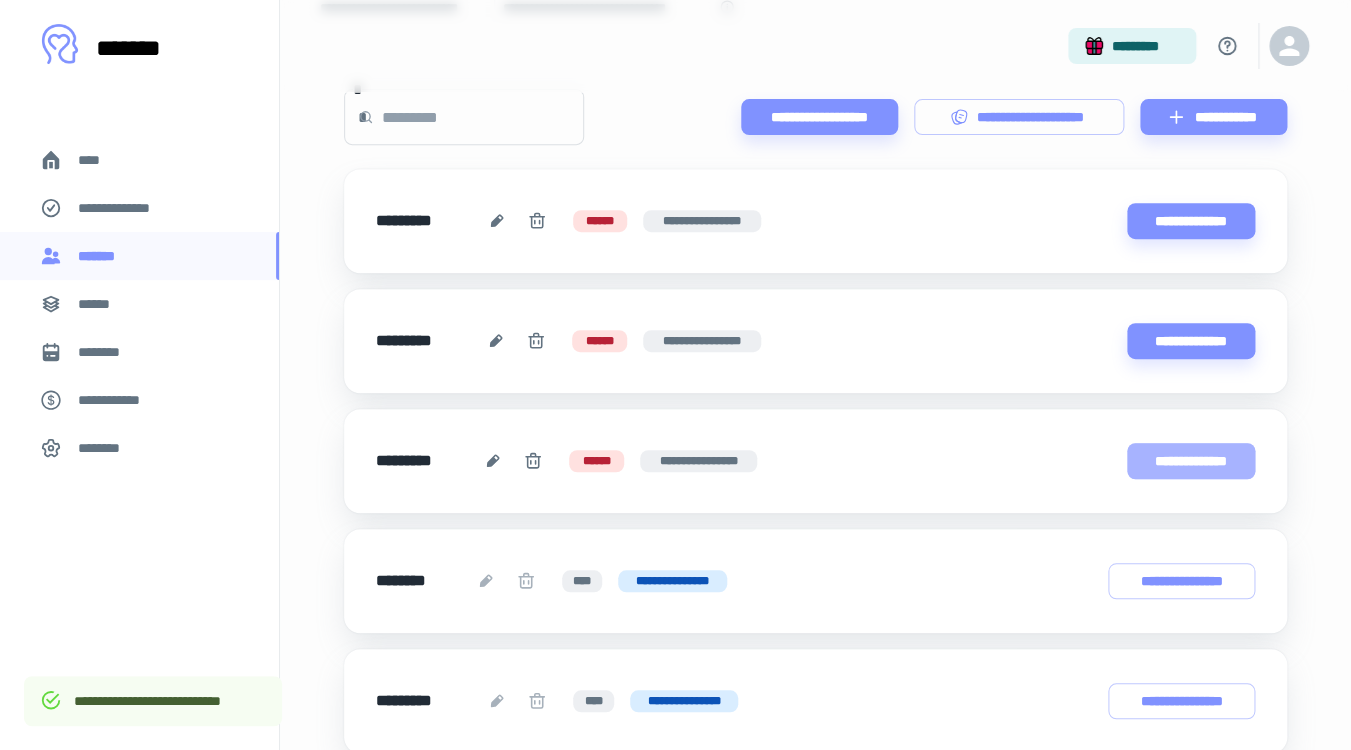 click on "**********" at bounding box center [1191, 461] 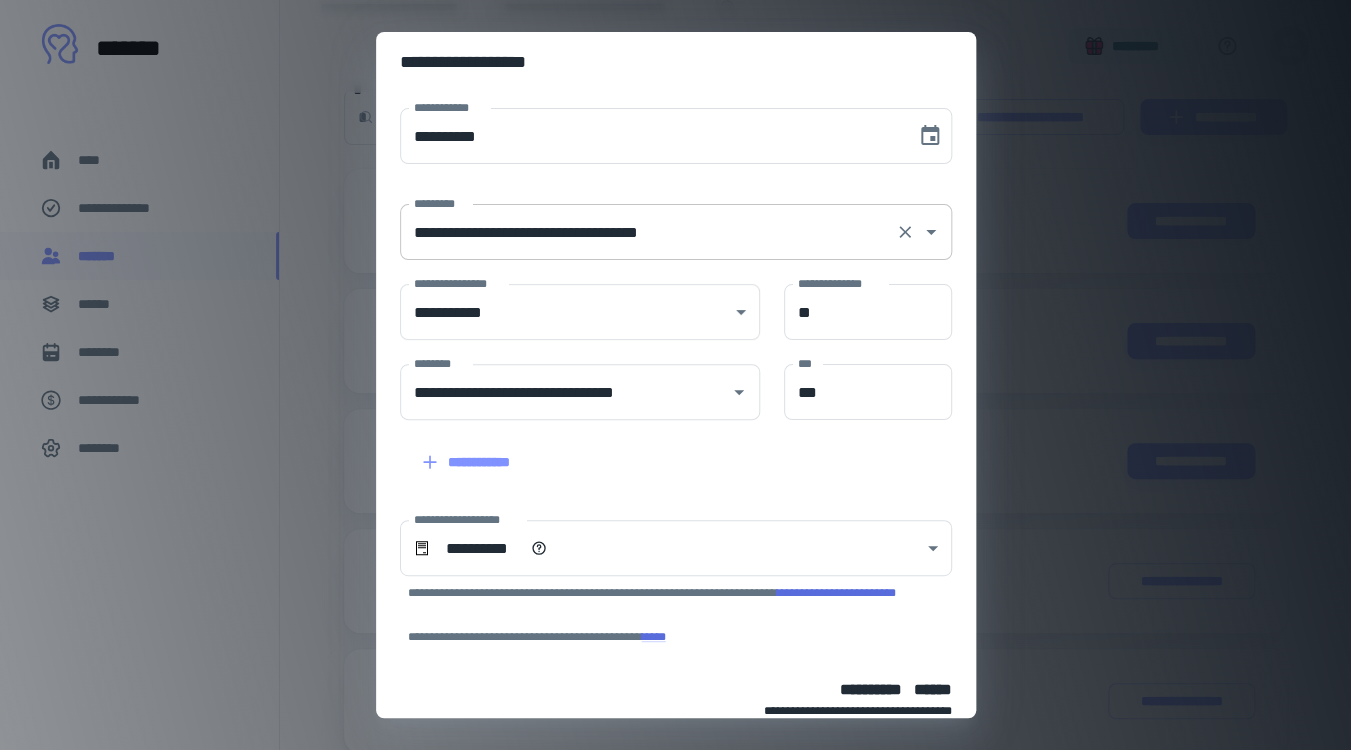scroll, scrollTop: 106, scrollLeft: 0, axis: vertical 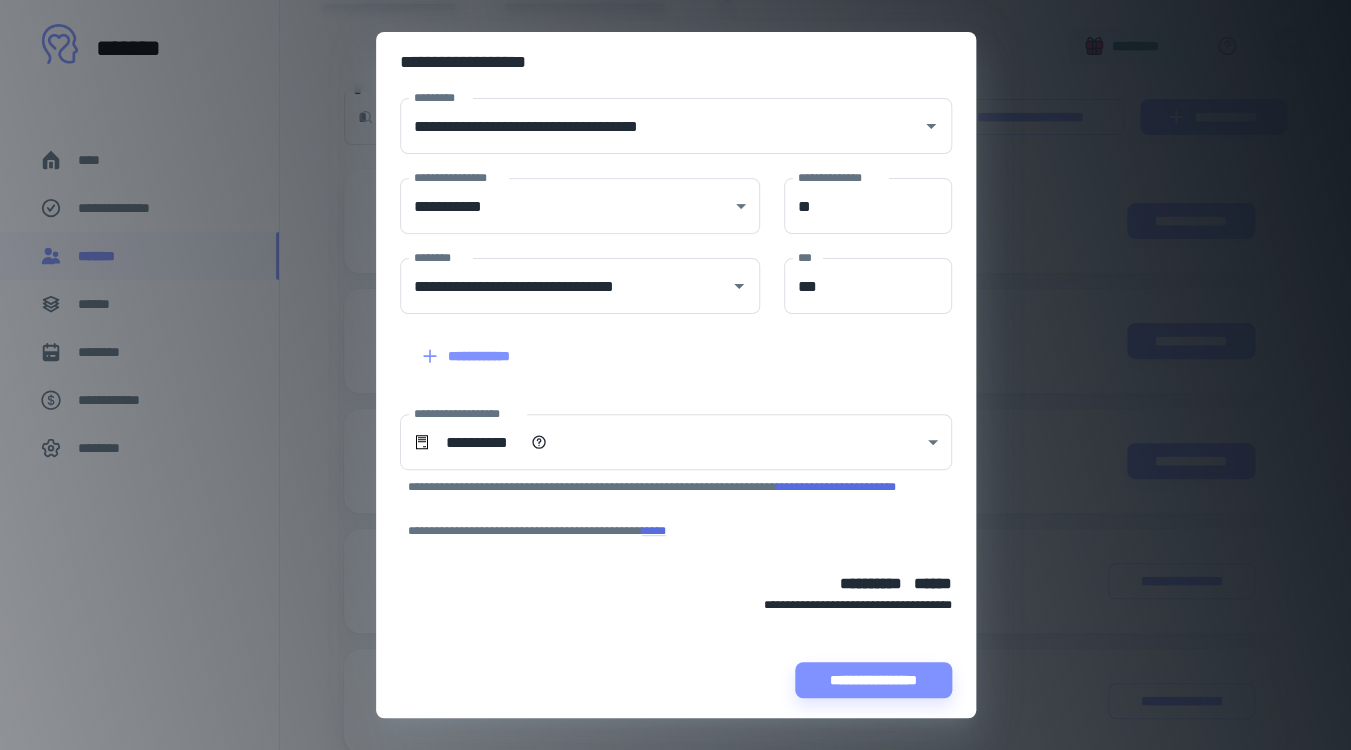 click on "**********" at bounding box center (675, 375) 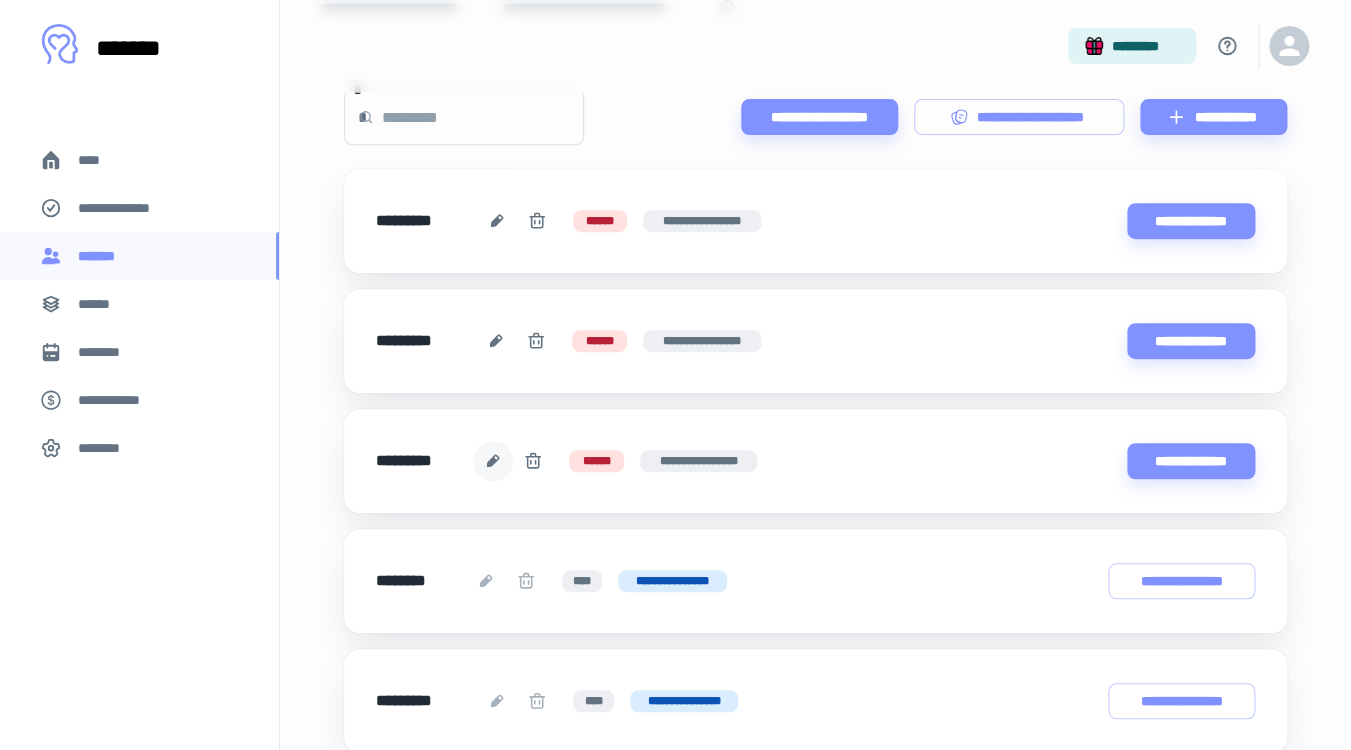 click 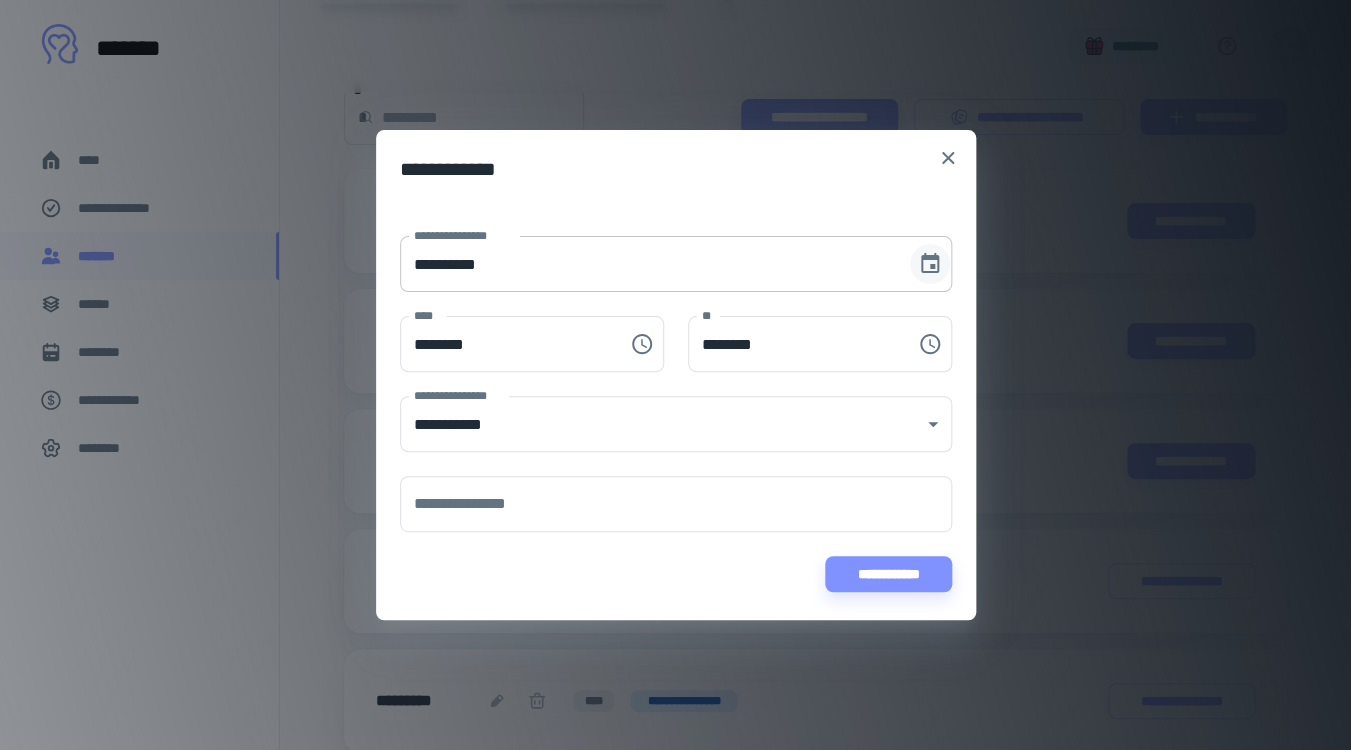 click 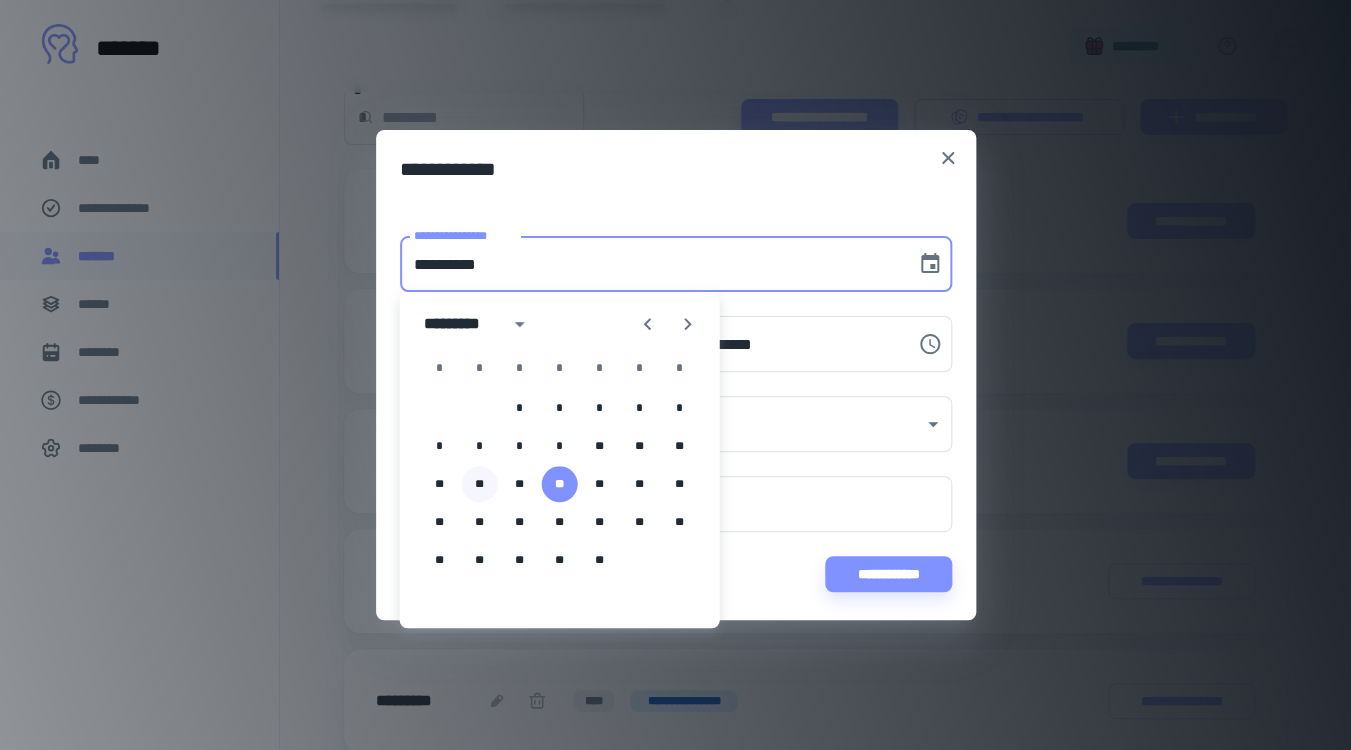 click on "**" at bounding box center [480, 484] 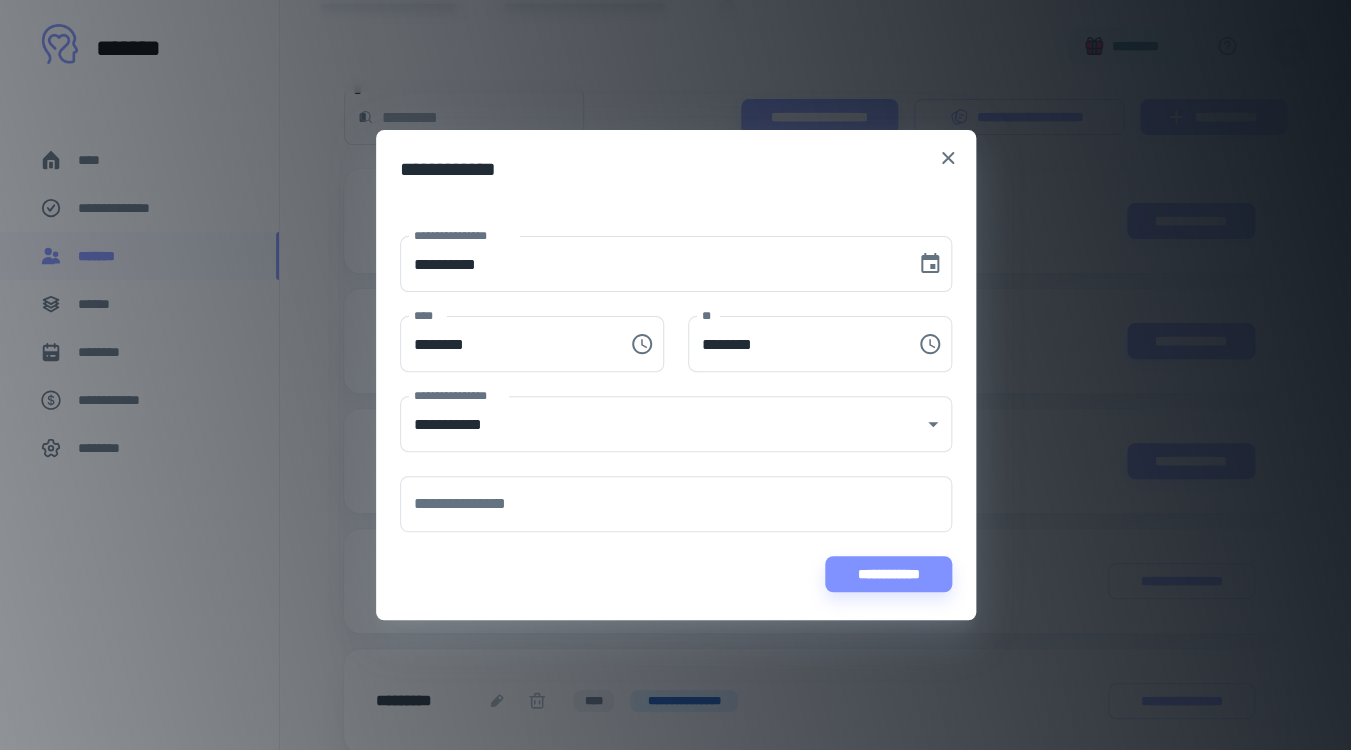 type on "**********" 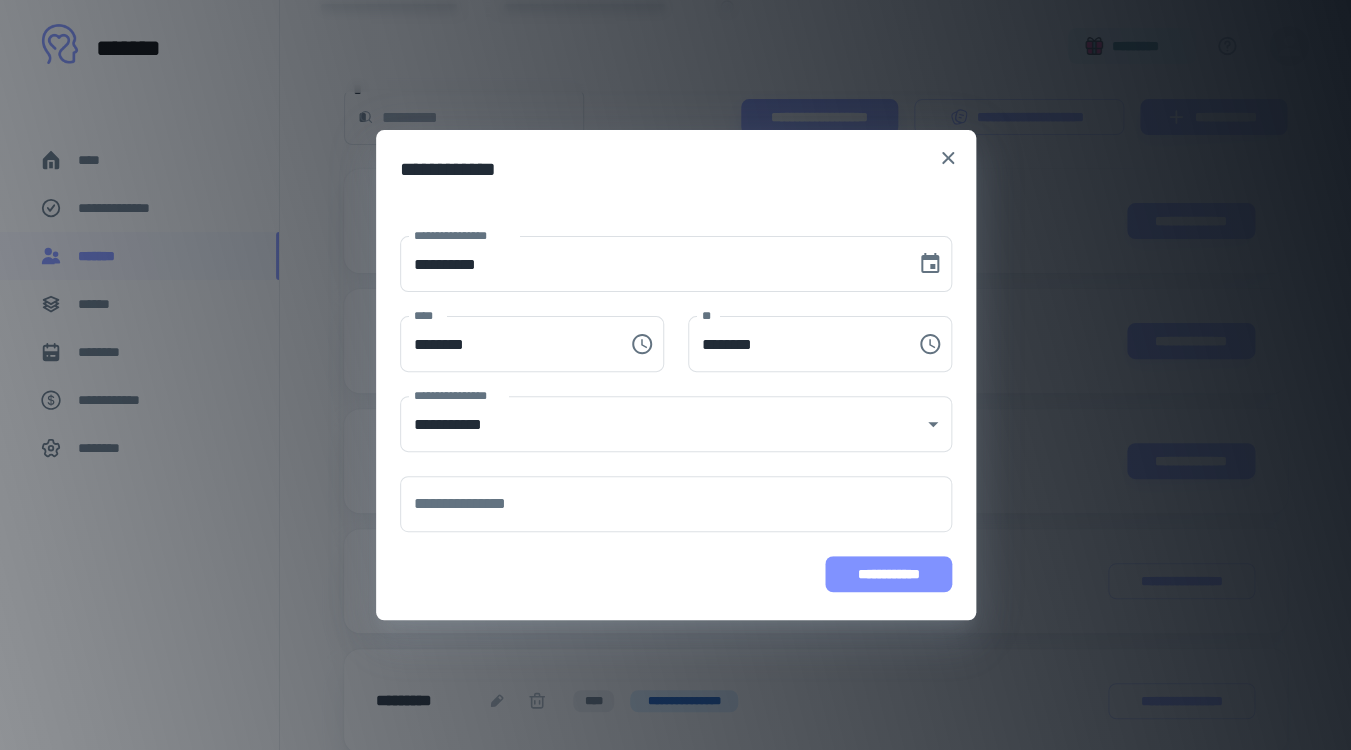 click on "**********" at bounding box center (888, 574) 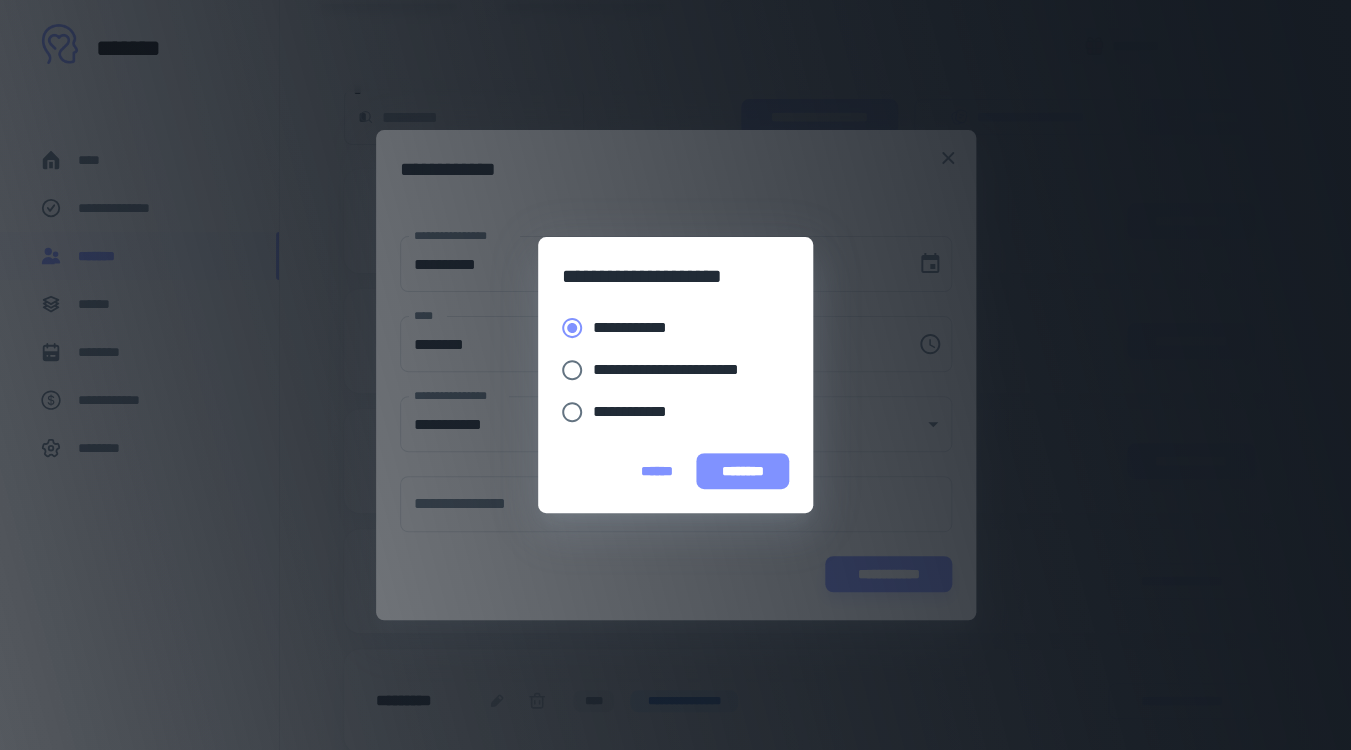 click on "********" at bounding box center (742, 471) 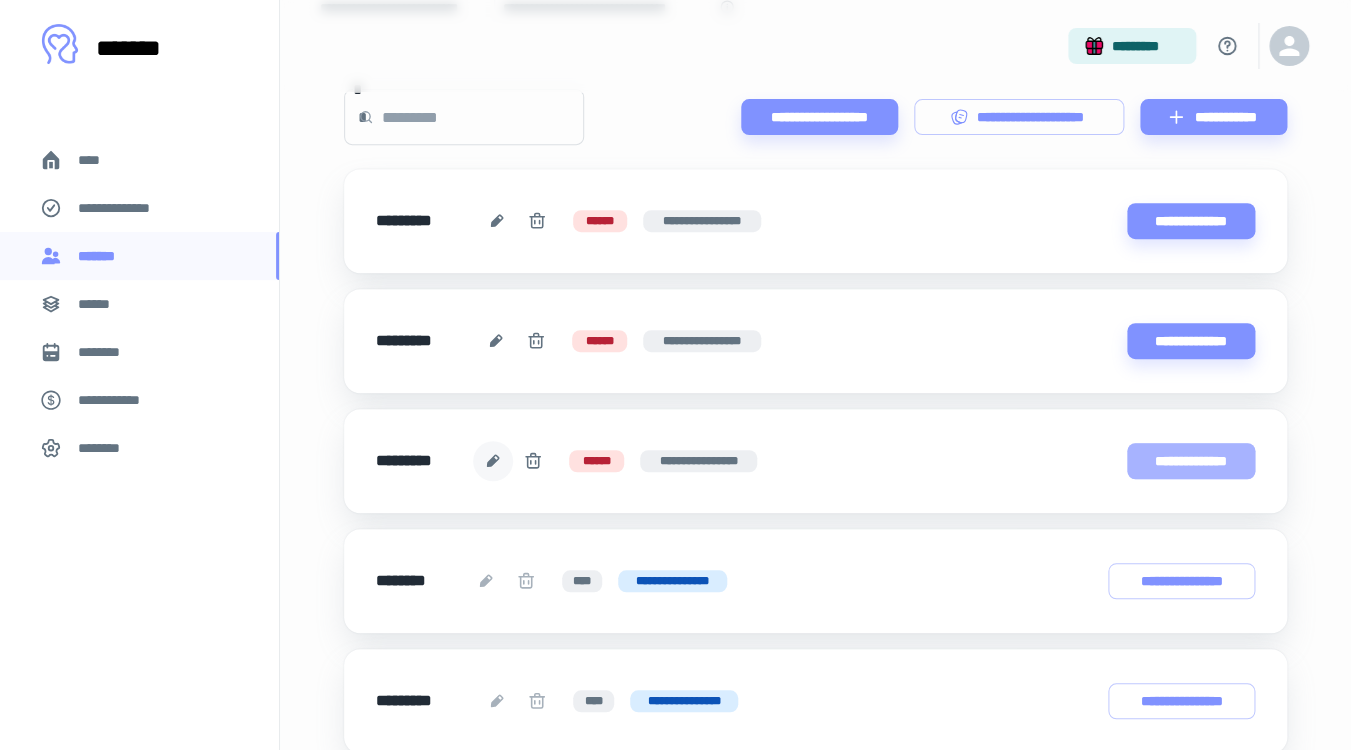 click on "**********" at bounding box center (1191, 461) 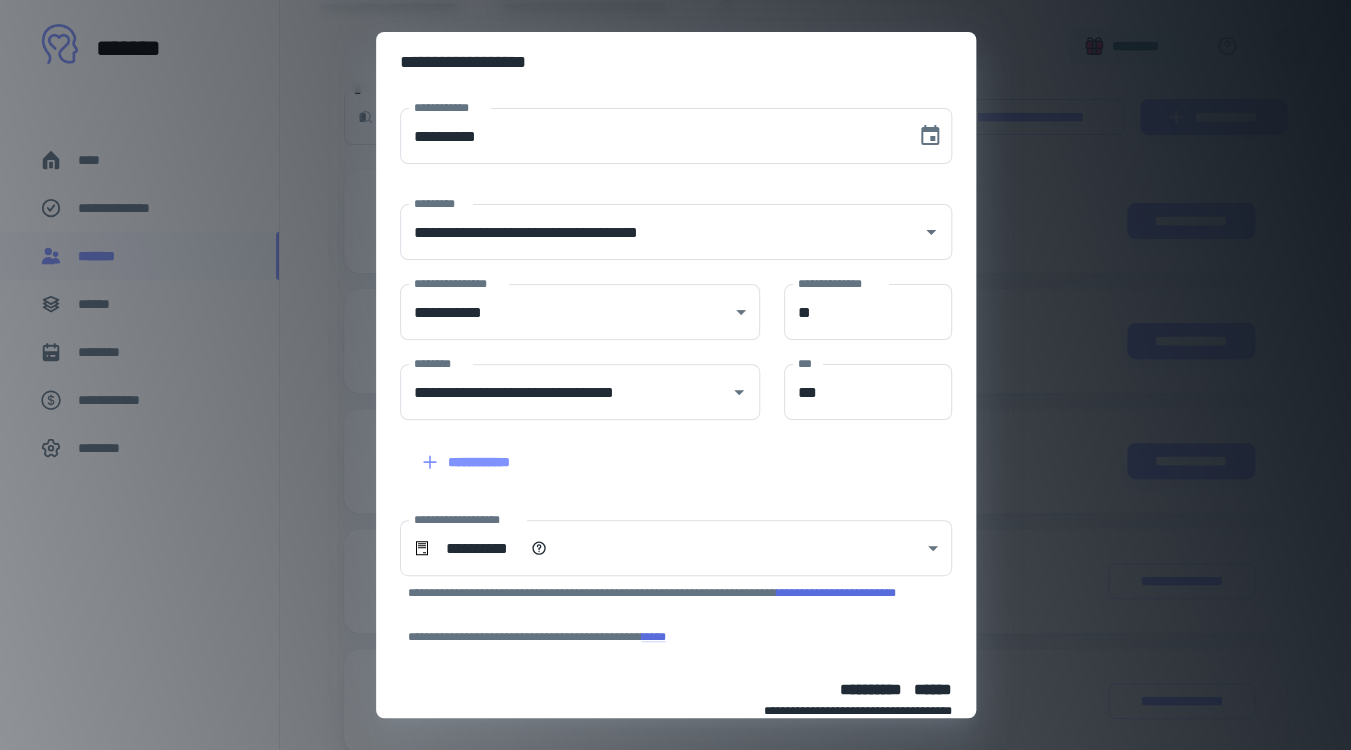 scroll, scrollTop: 106, scrollLeft: 0, axis: vertical 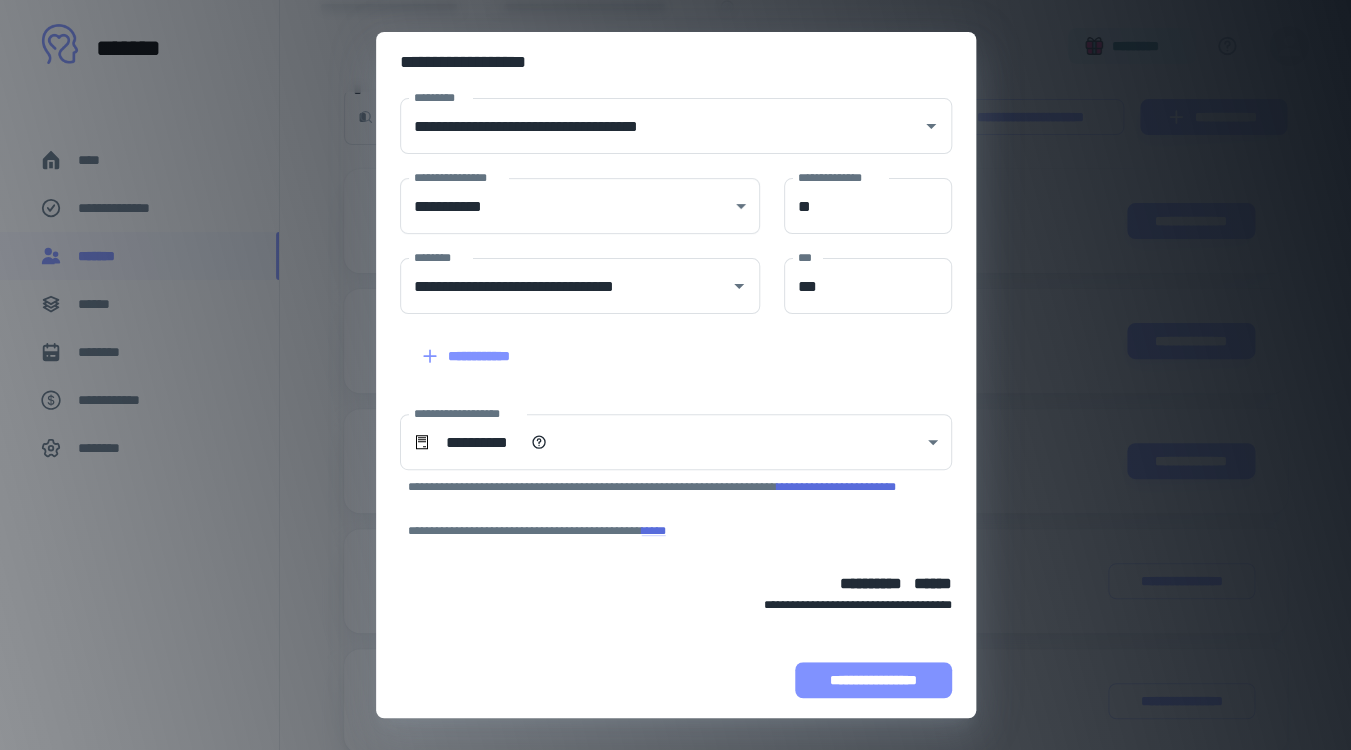 click on "**********" at bounding box center [873, 680] 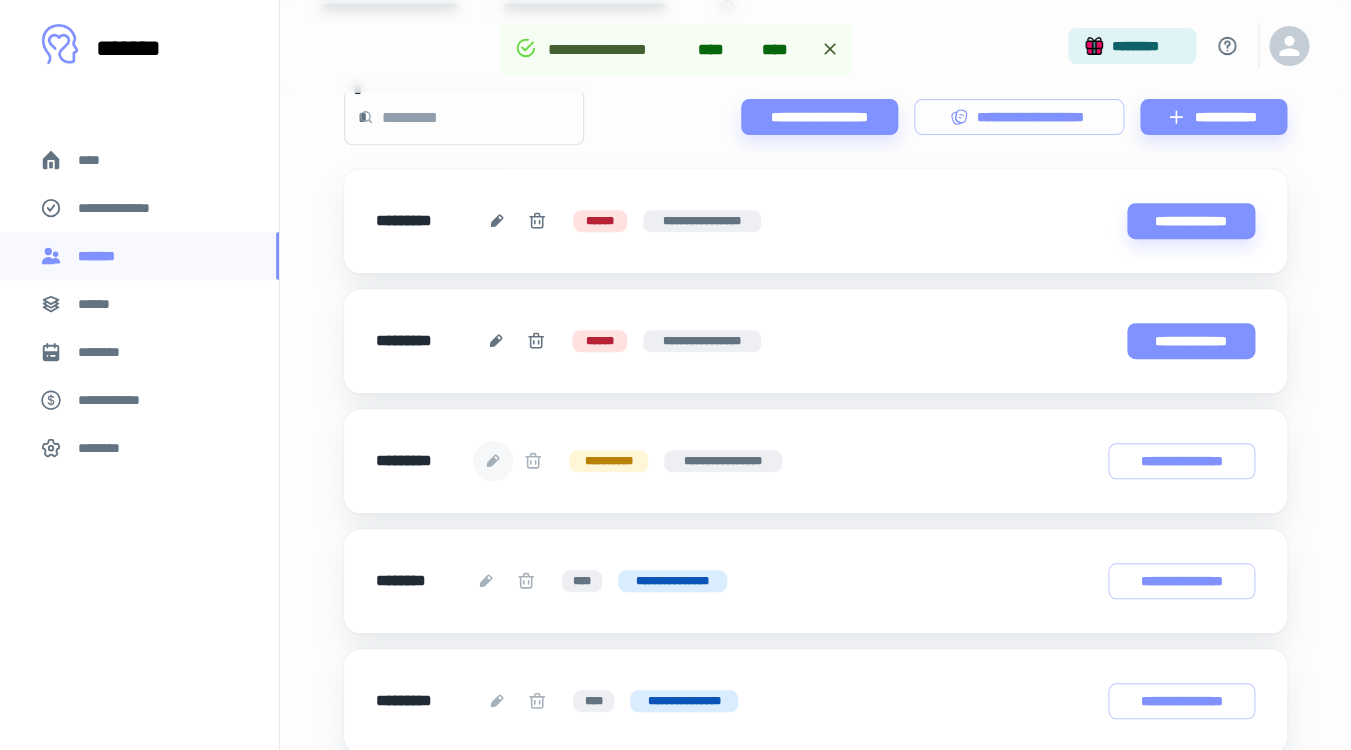click on "**********" at bounding box center [1191, 341] 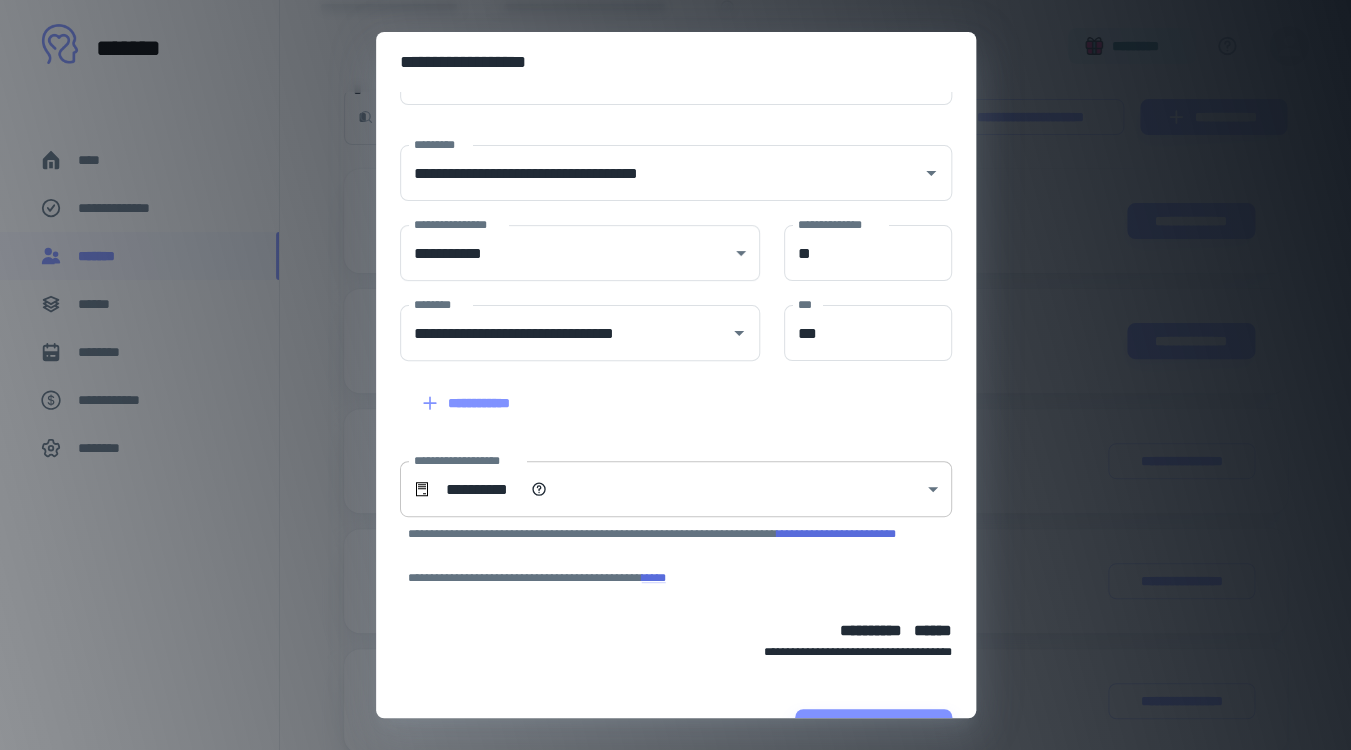 scroll, scrollTop: 106, scrollLeft: 0, axis: vertical 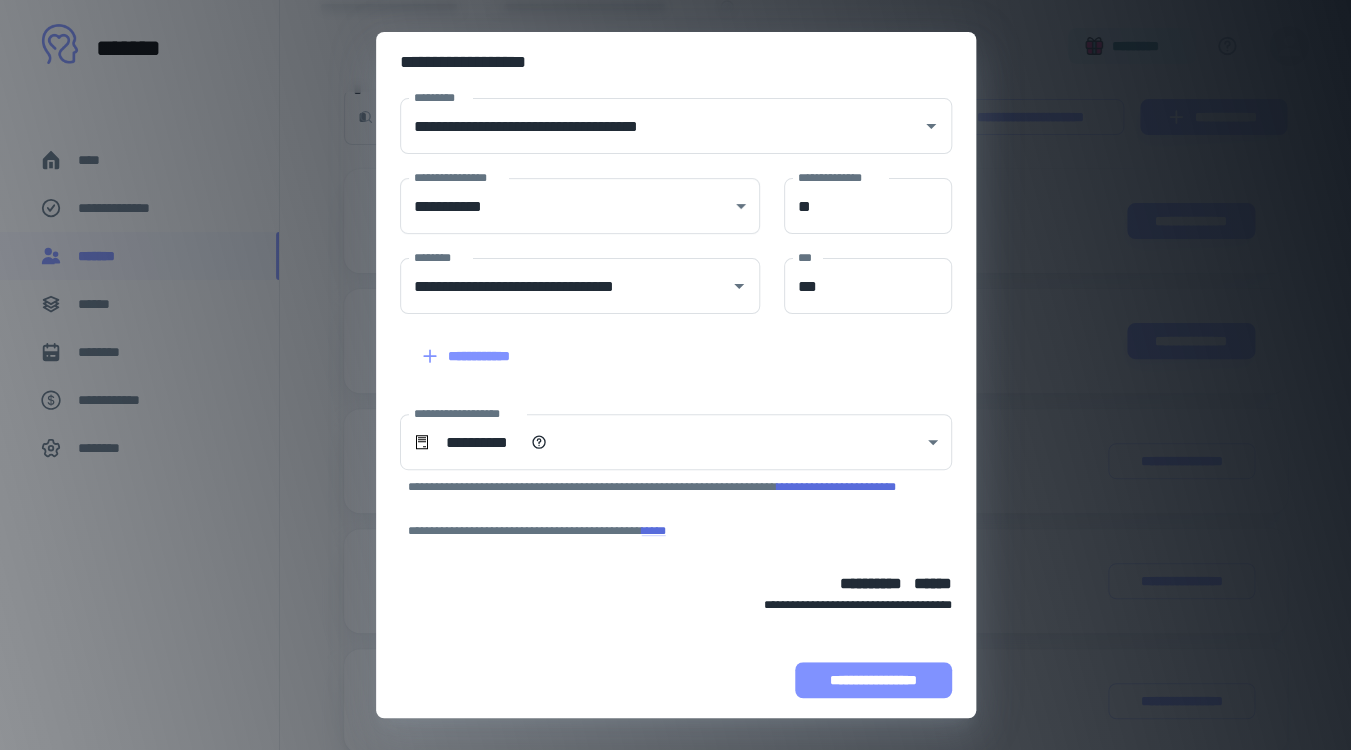 click on "**********" at bounding box center (873, 680) 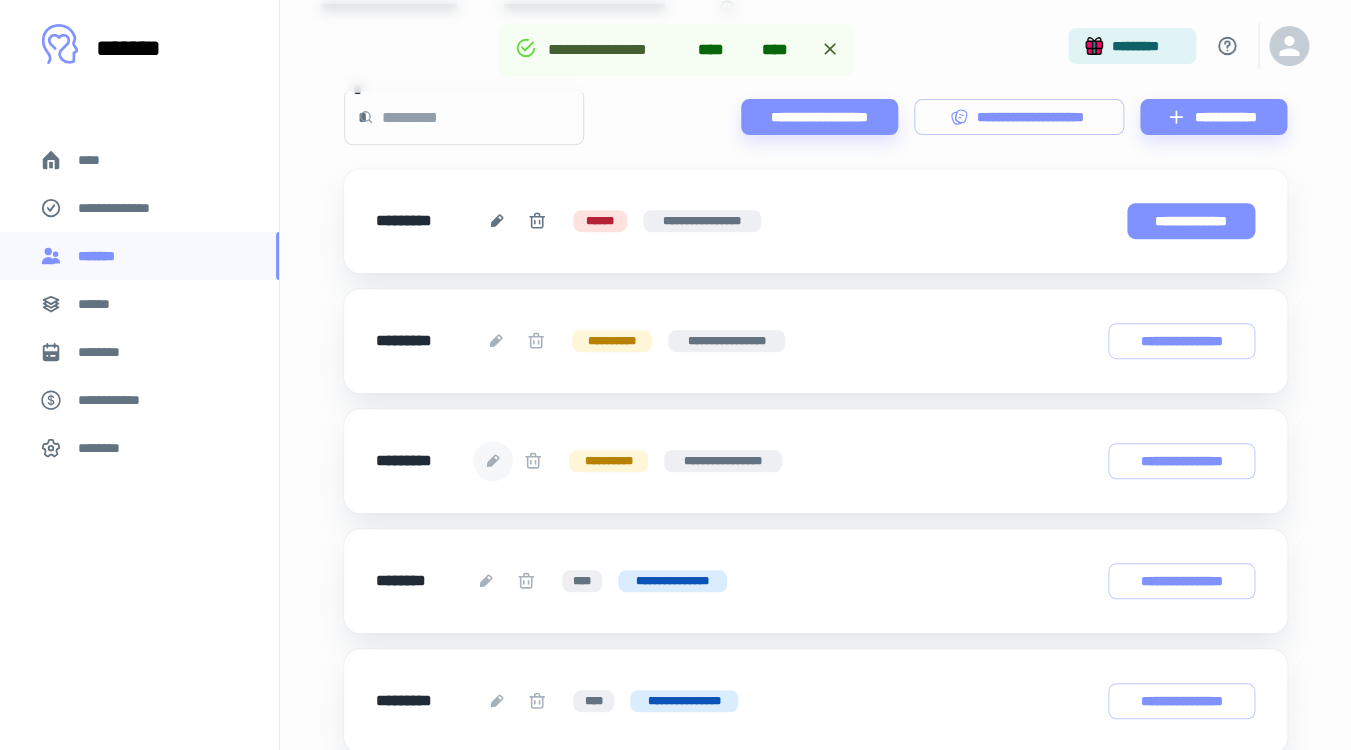 click on "**********" at bounding box center (1191, 221) 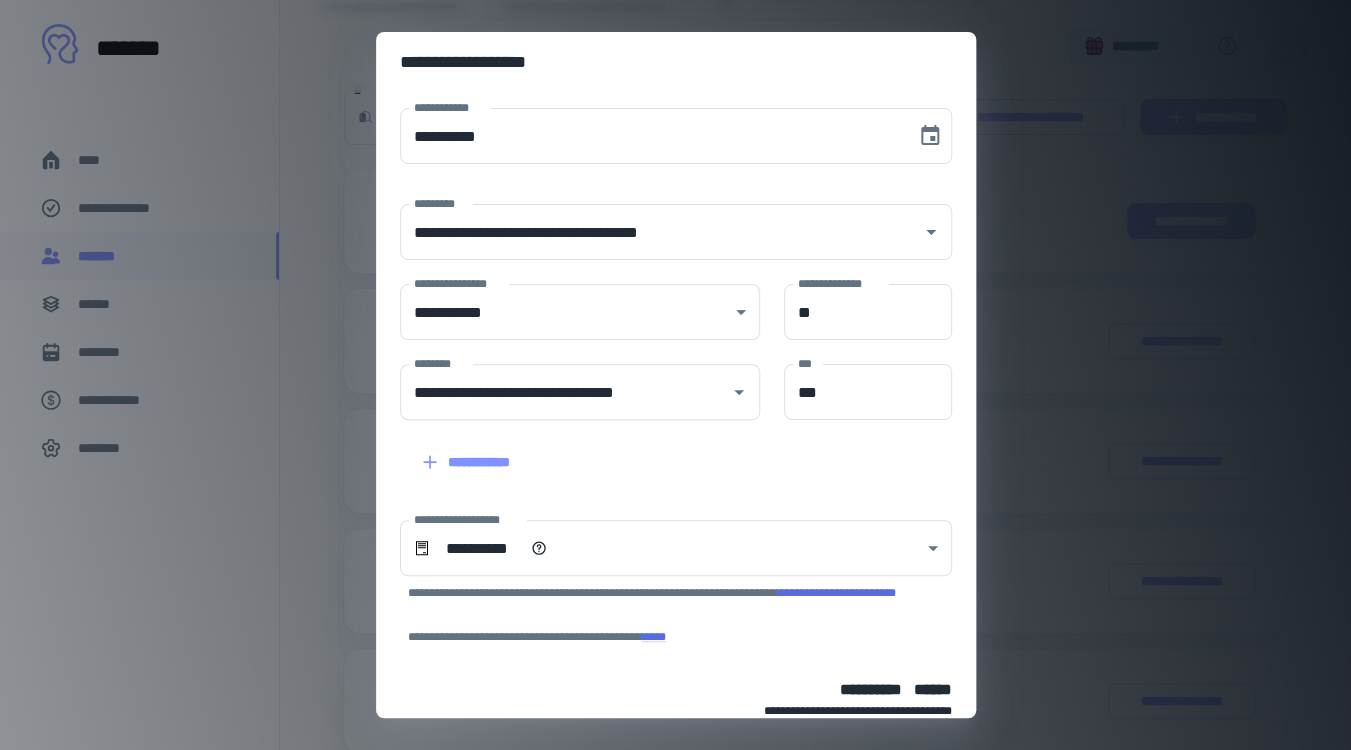 scroll, scrollTop: 106, scrollLeft: 0, axis: vertical 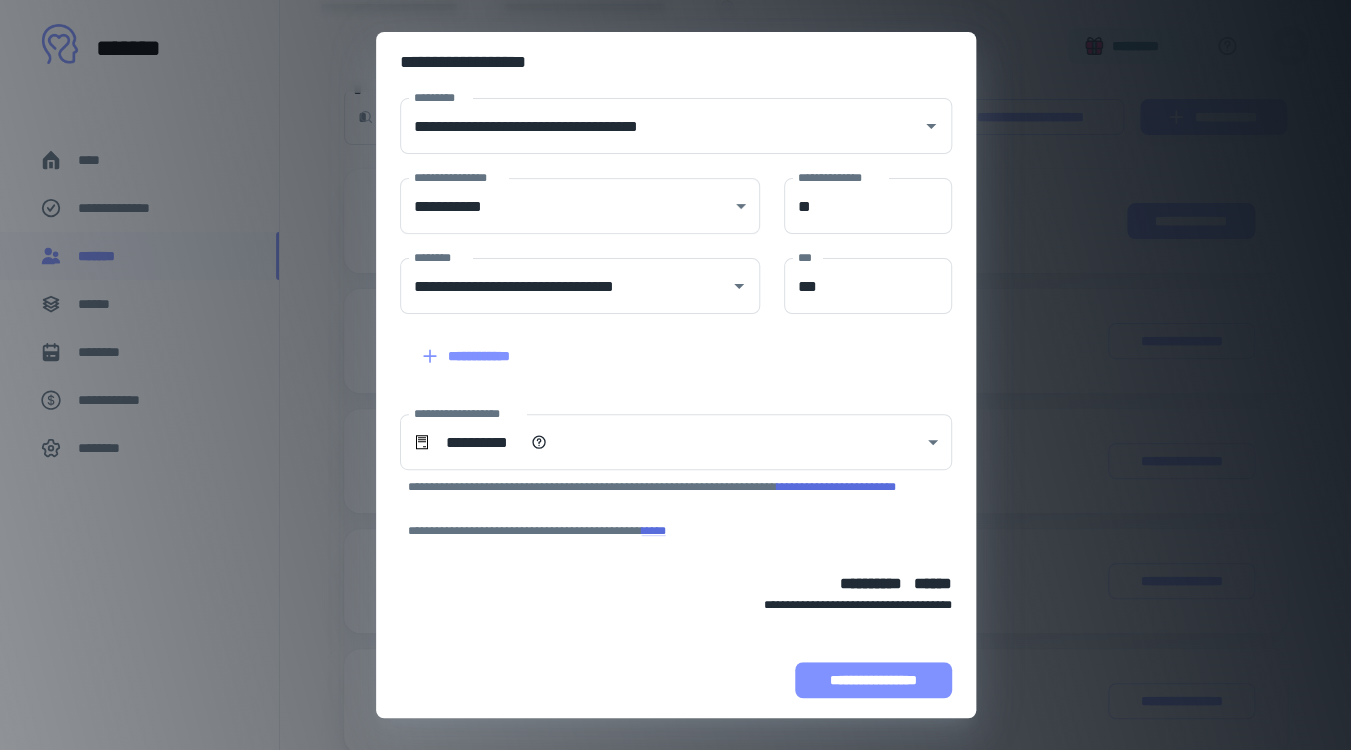 click on "**********" at bounding box center [873, 680] 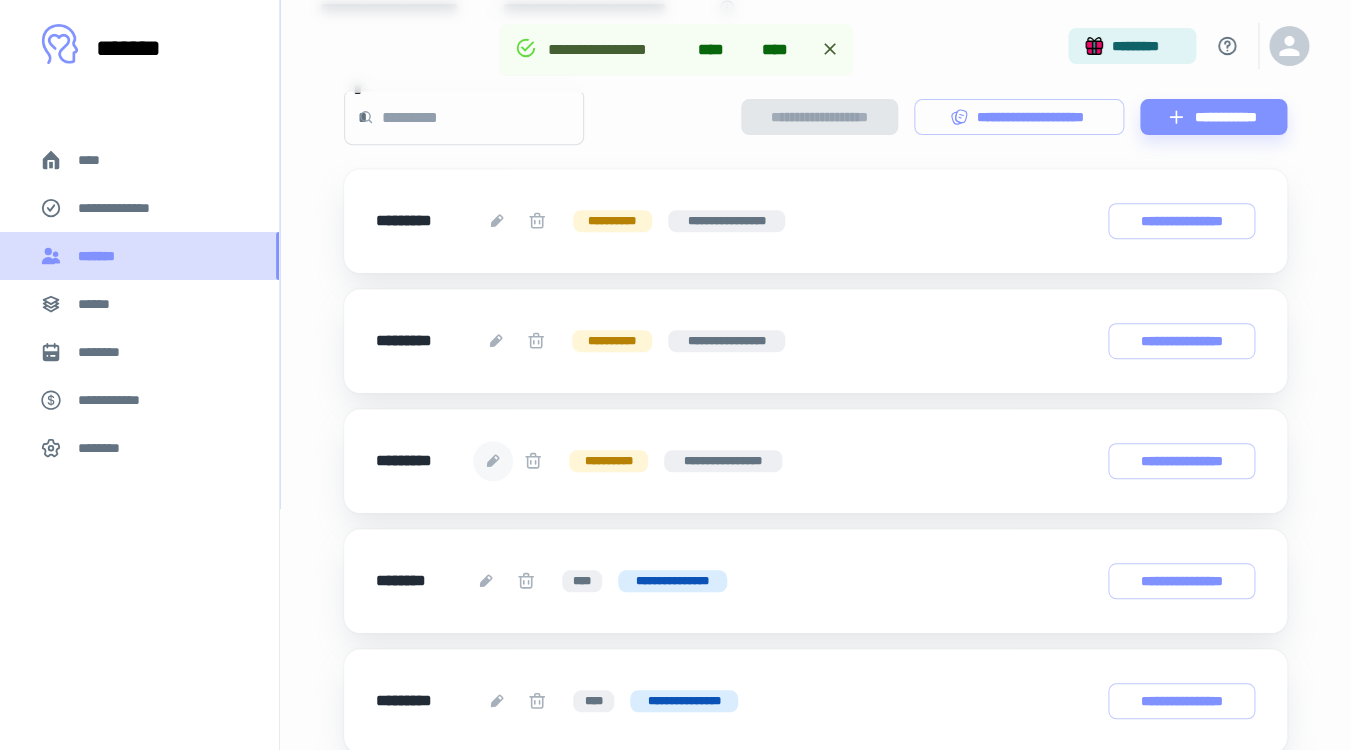 click on "*******" at bounding box center (101, 256) 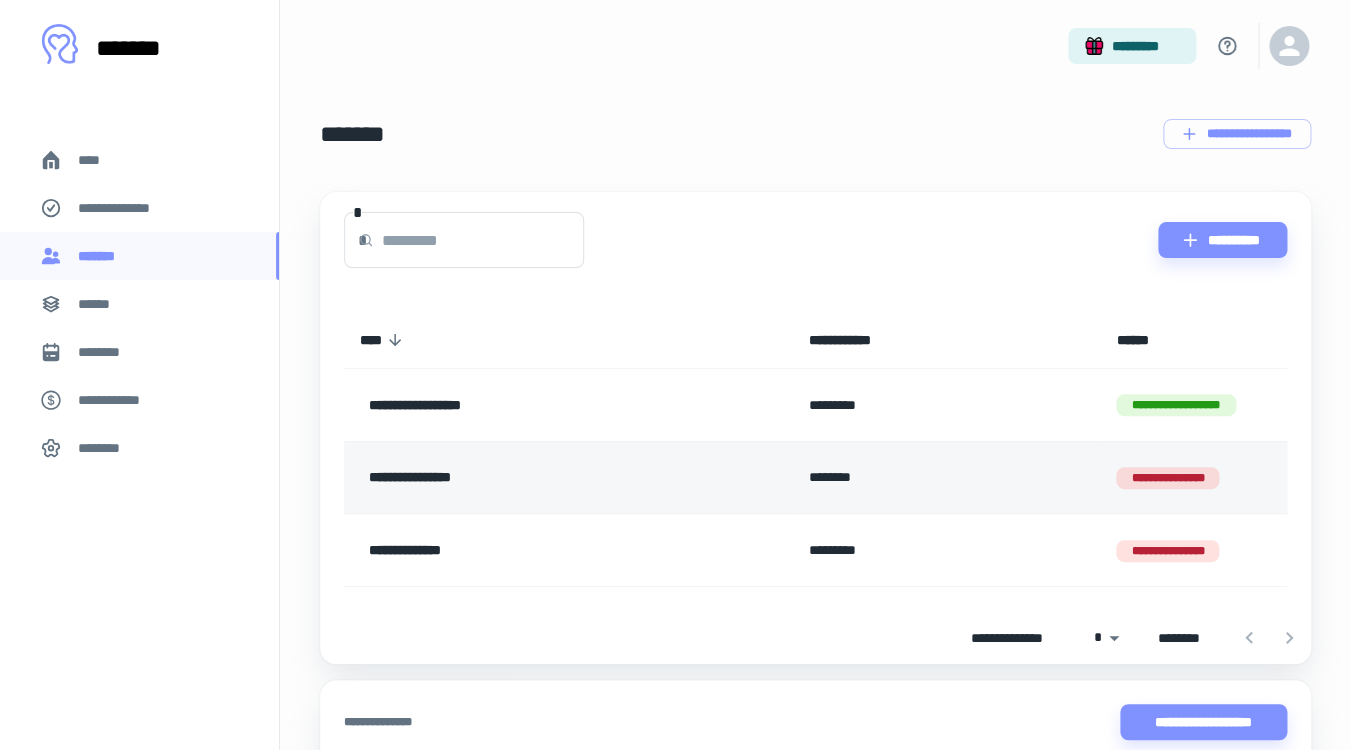 click on "**********" at bounding box center (1167, 478) 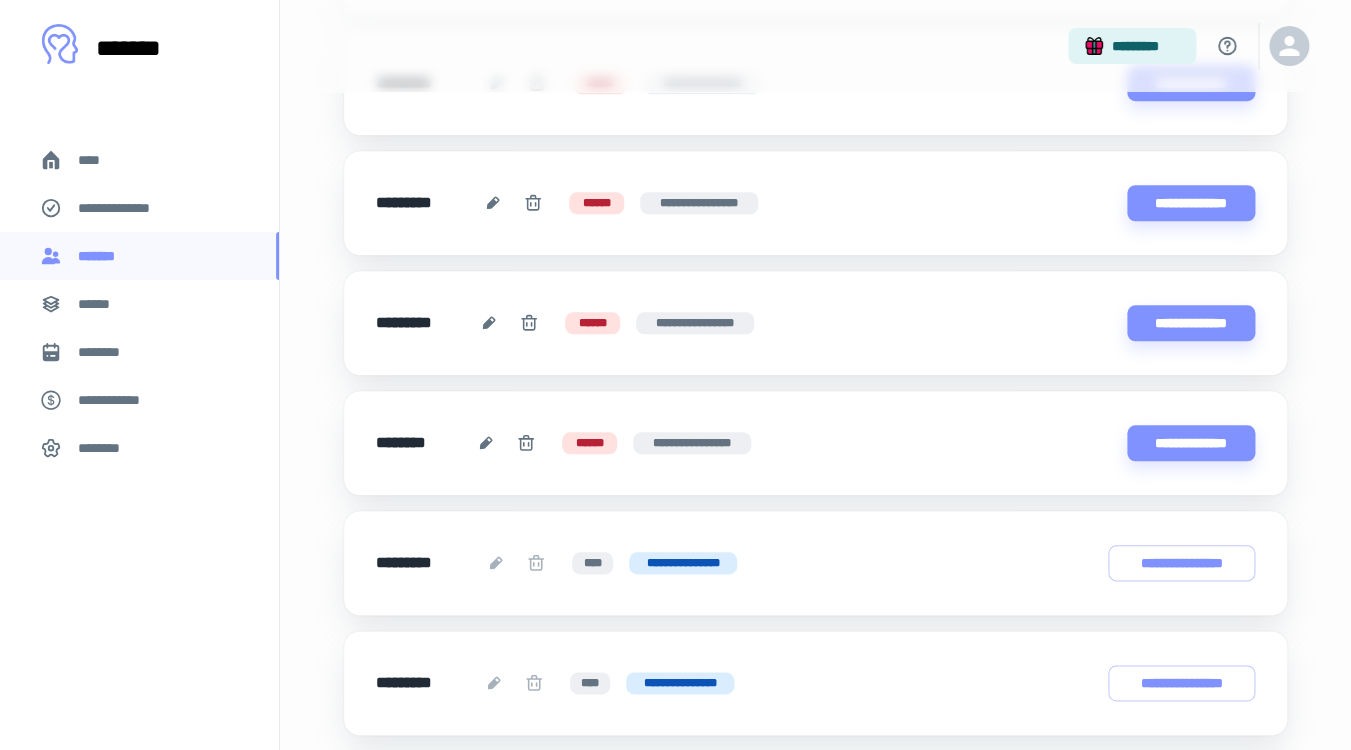 scroll, scrollTop: 452, scrollLeft: 0, axis: vertical 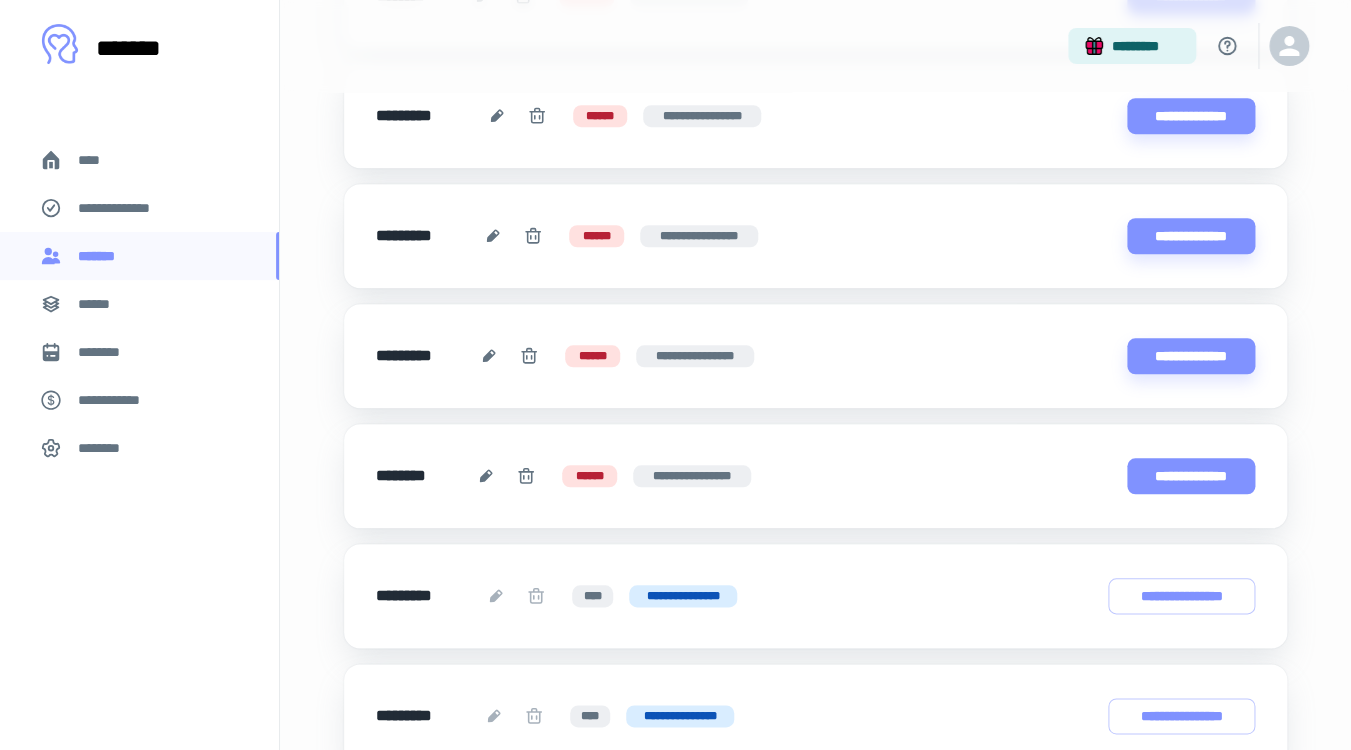click on "**********" at bounding box center (1191, 476) 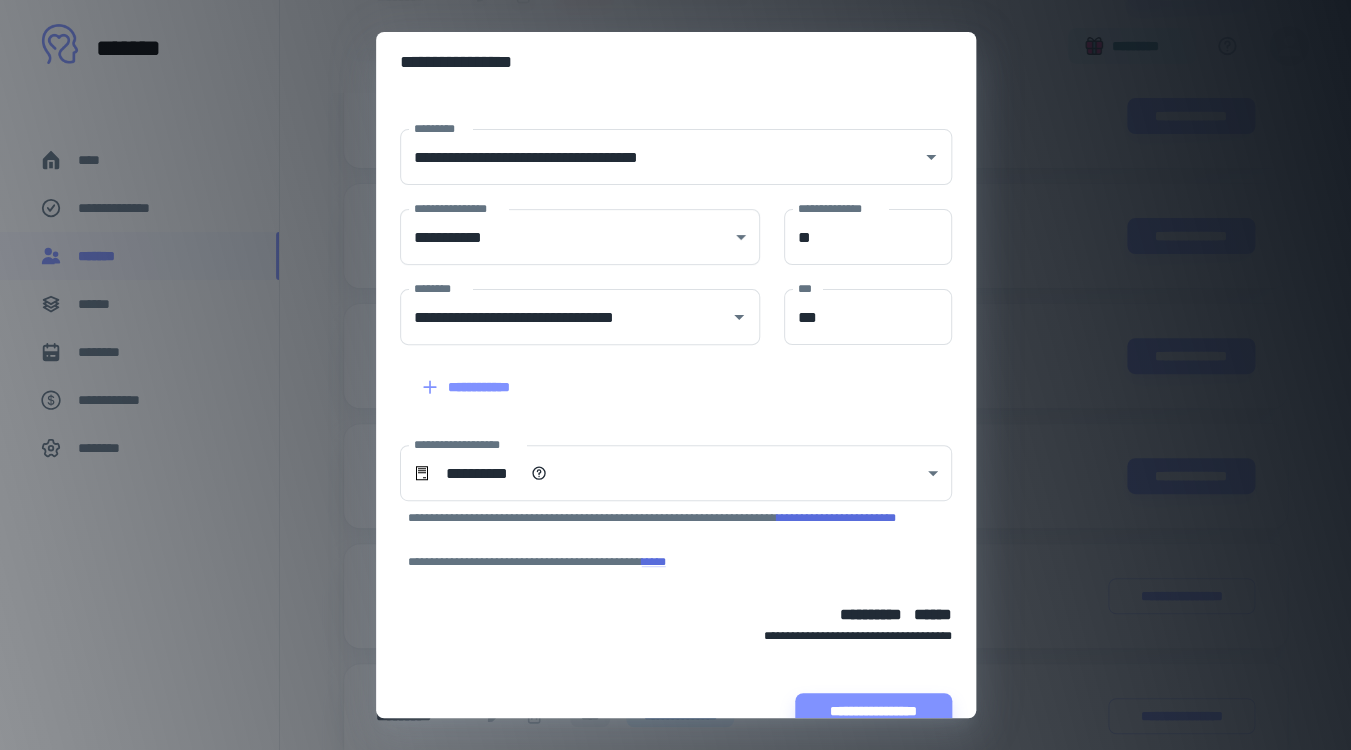 scroll, scrollTop: 106, scrollLeft: 0, axis: vertical 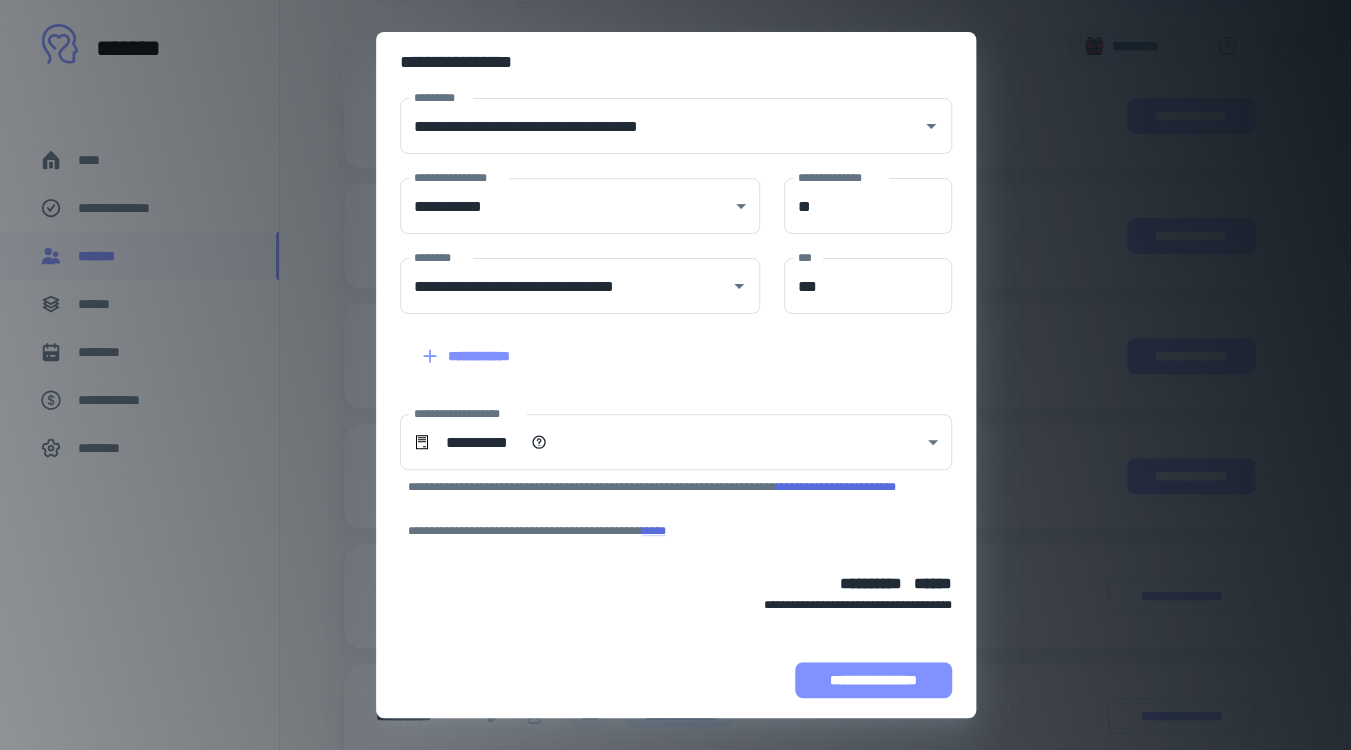 click on "**********" at bounding box center (873, 680) 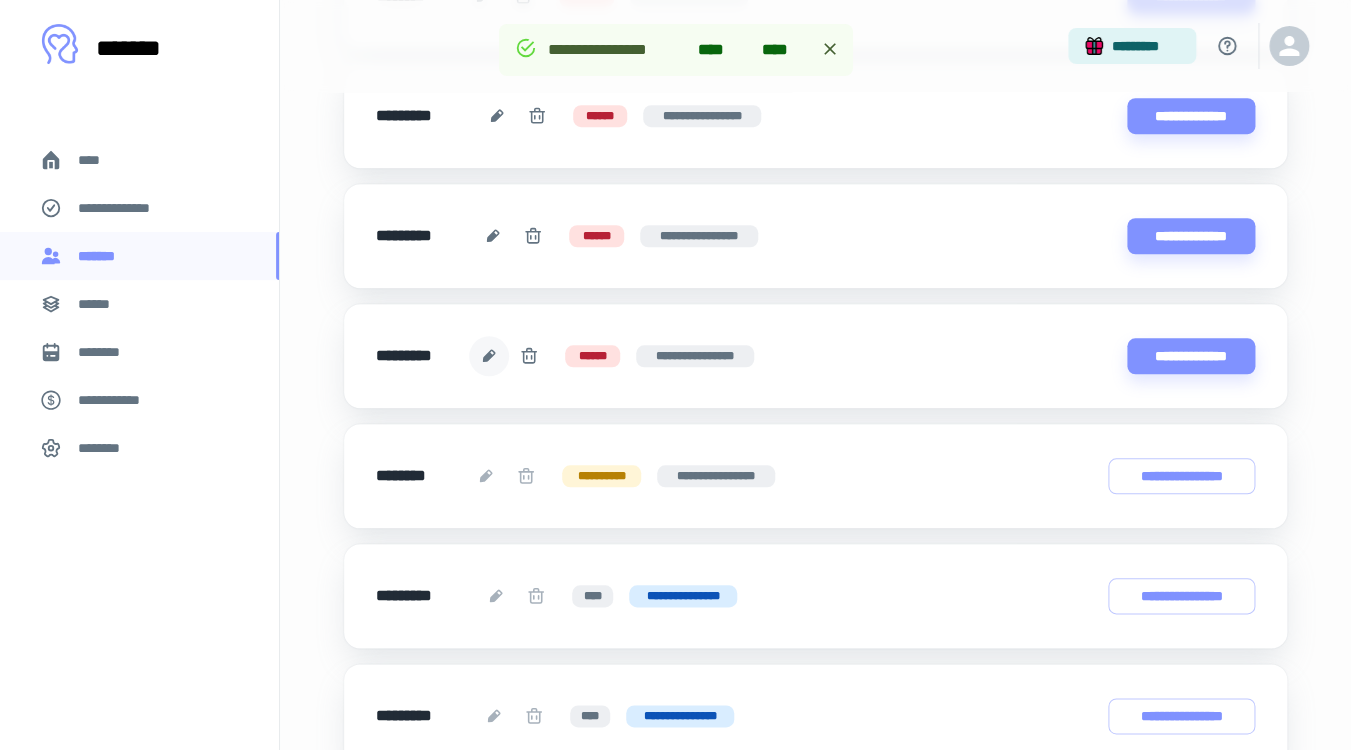 click 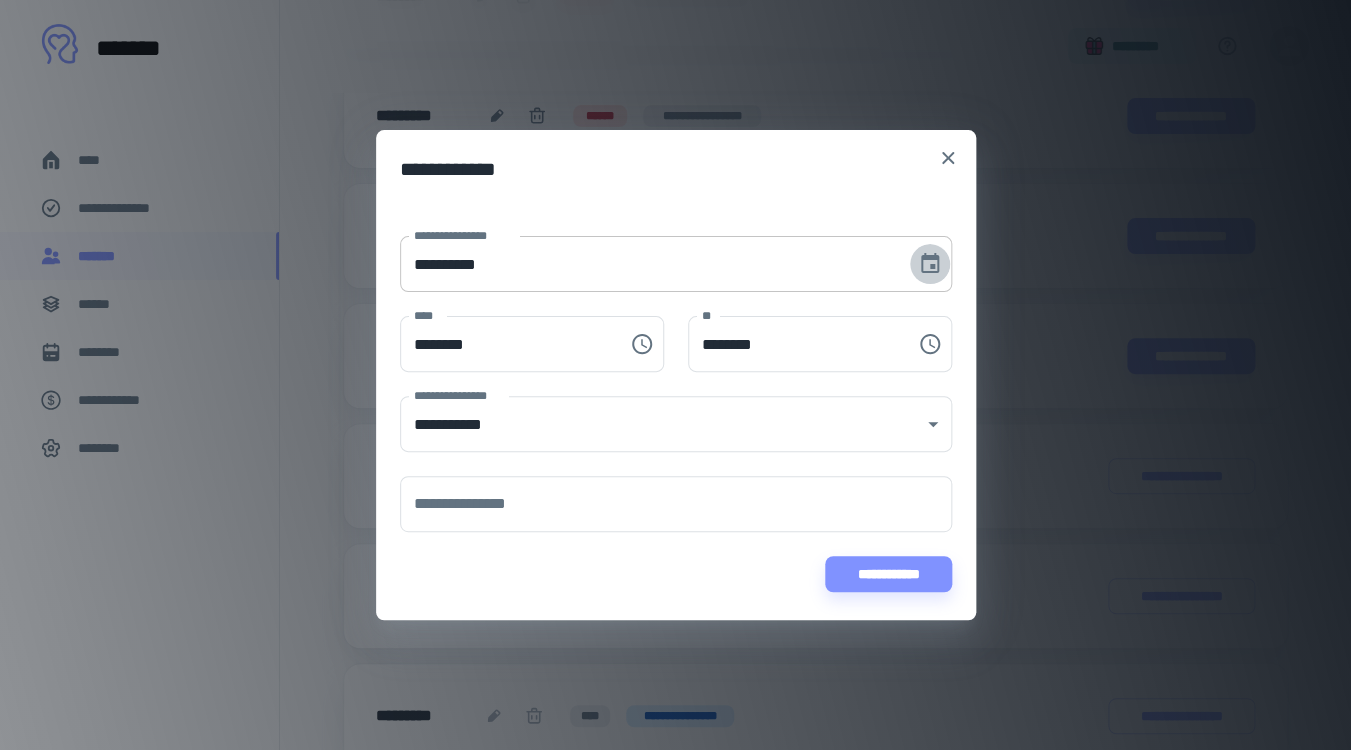 click at bounding box center [930, 264] 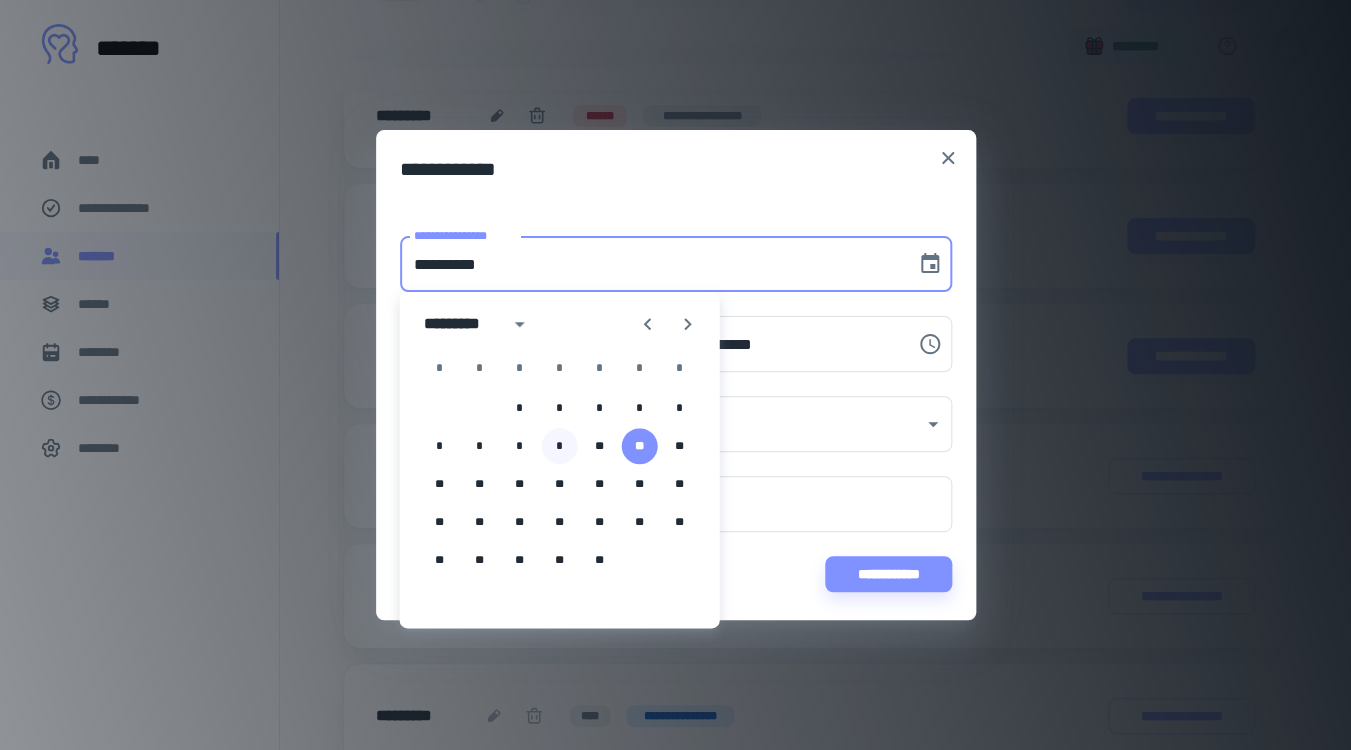 click on "*" at bounding box center [560, 446] 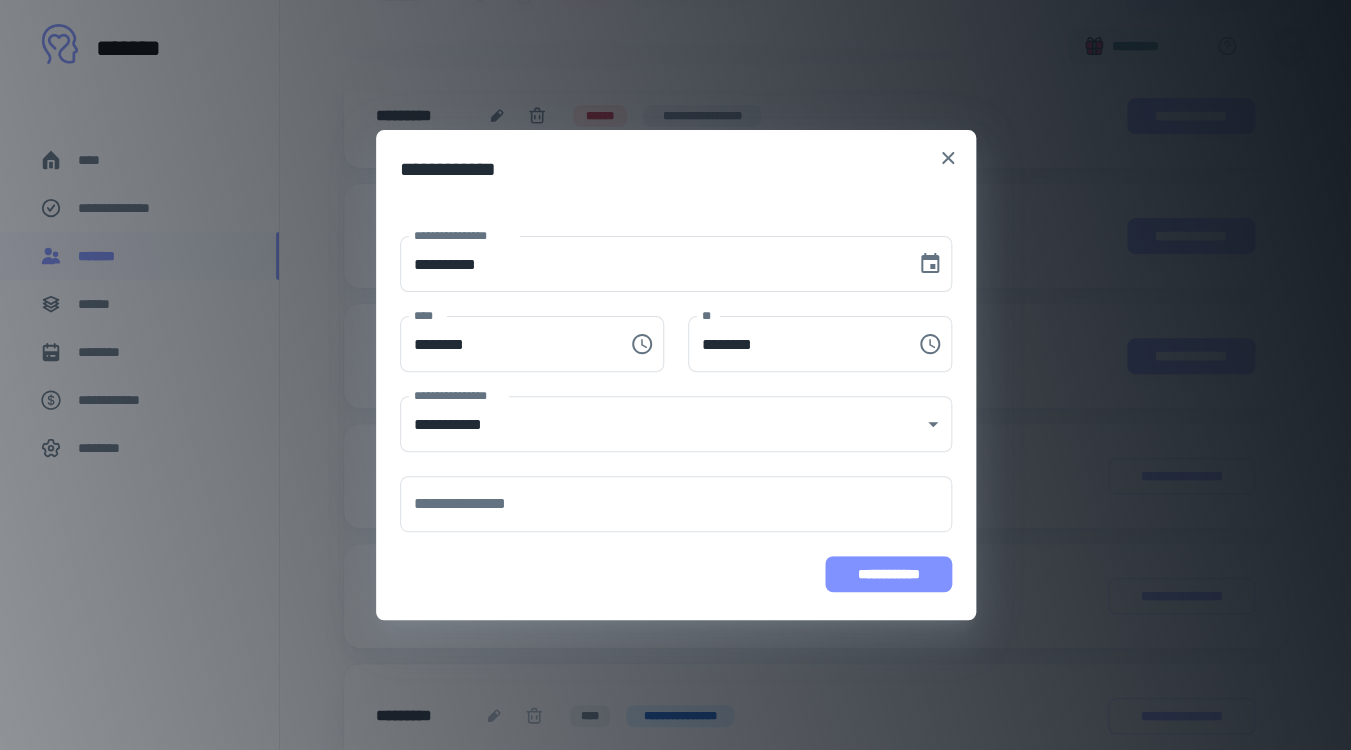 click on "**********" at bounding box center [888, 574] 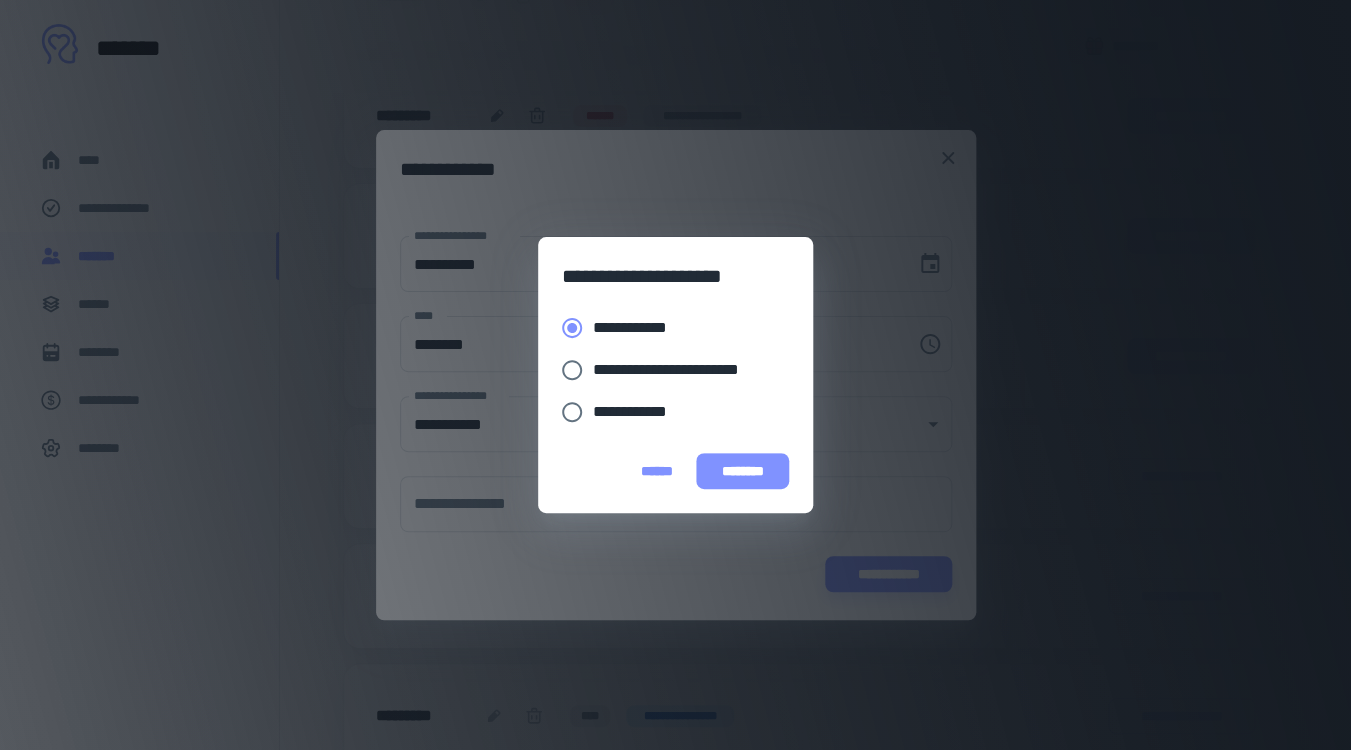 click on "********" at bounding box center [742, 471] 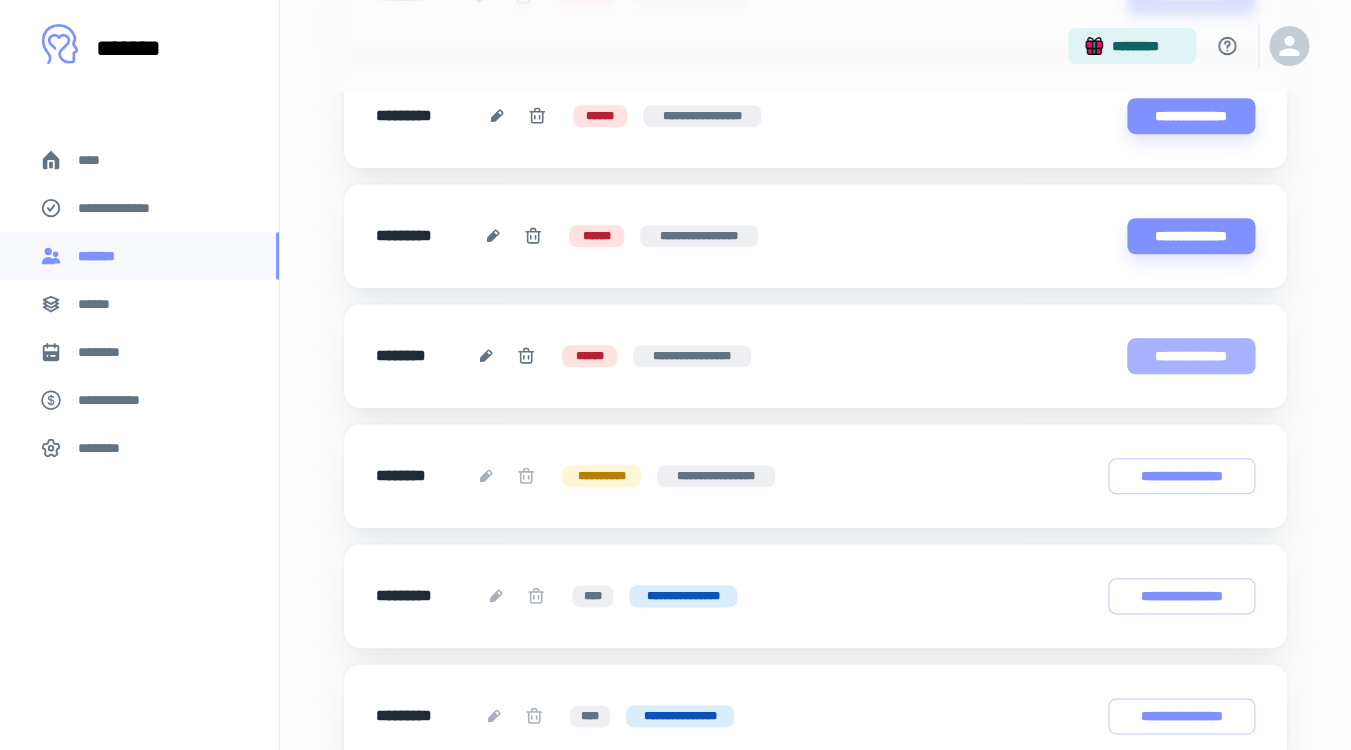 click on "**********" at bounding box center [1191, 356] 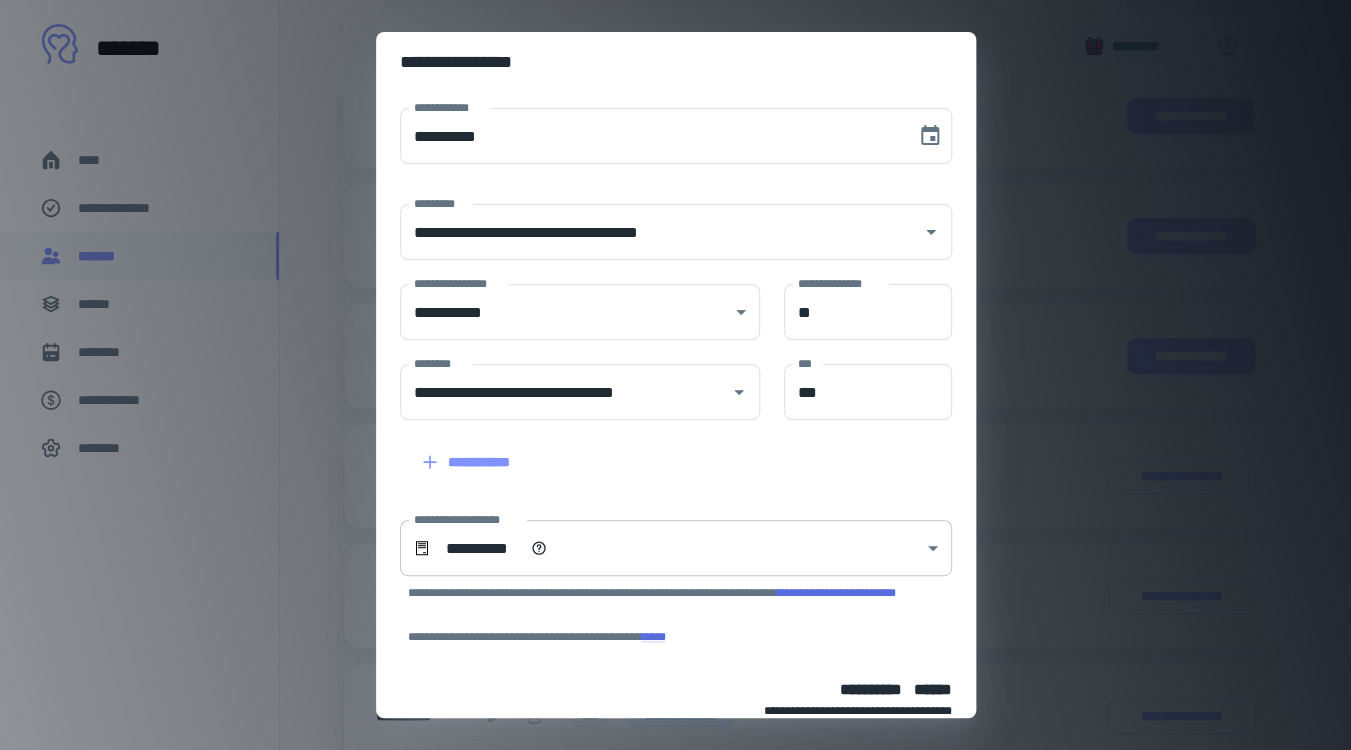 scroll, scrollTop: 106, scrollLeft: 0, axis: vertical 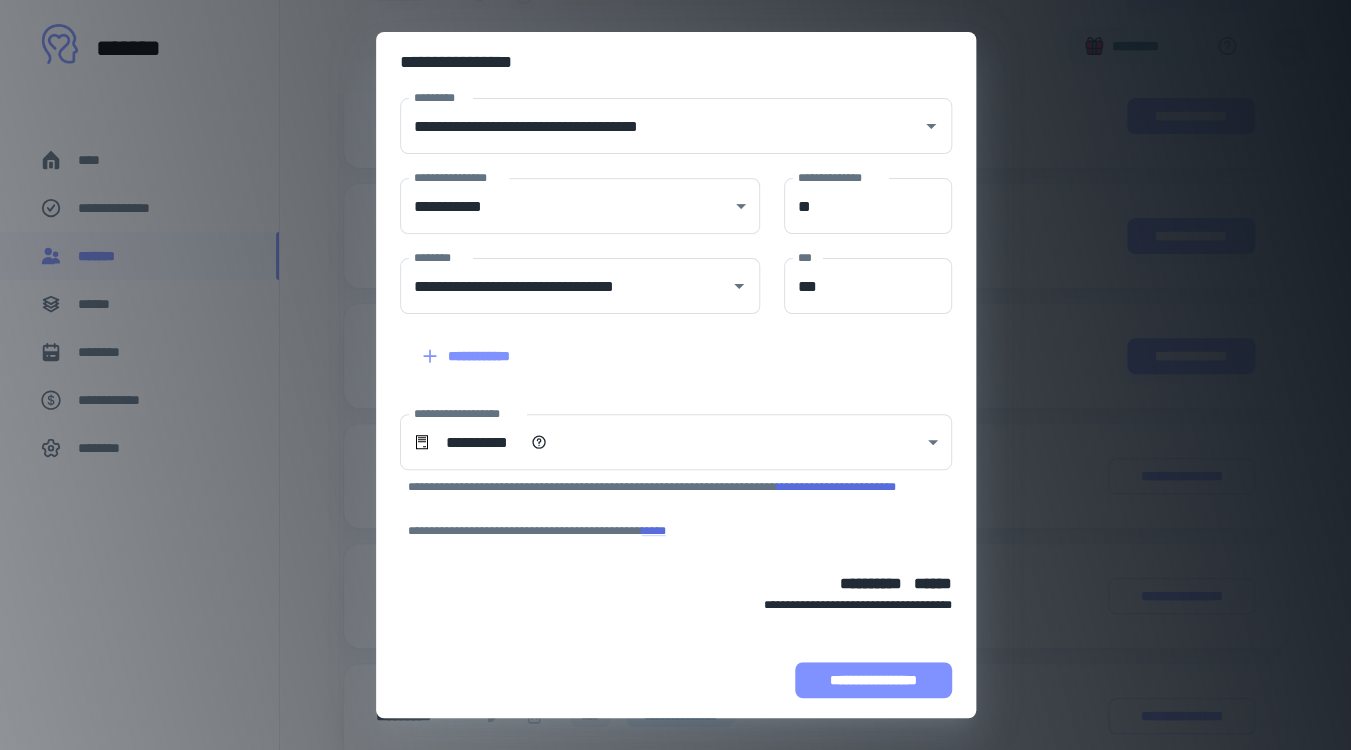 click on "**********" at bounding box center (873, 680) 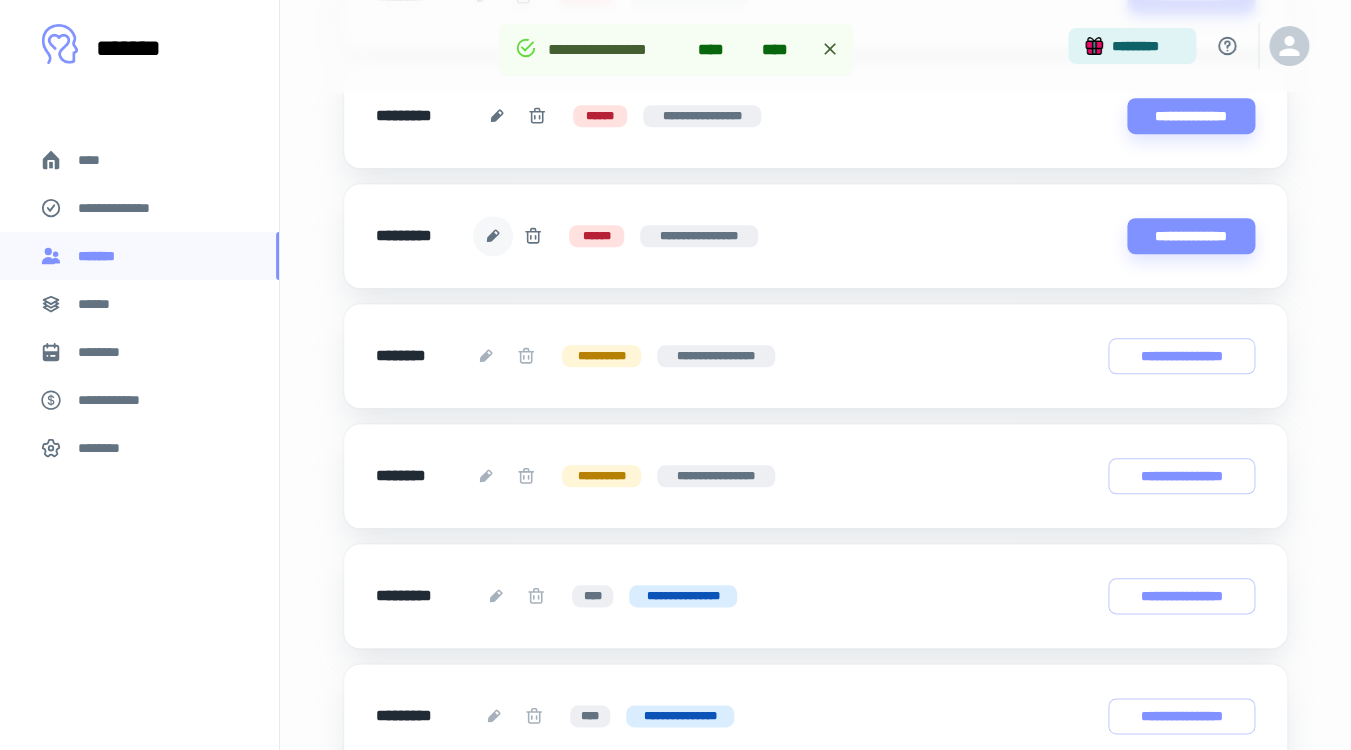 click 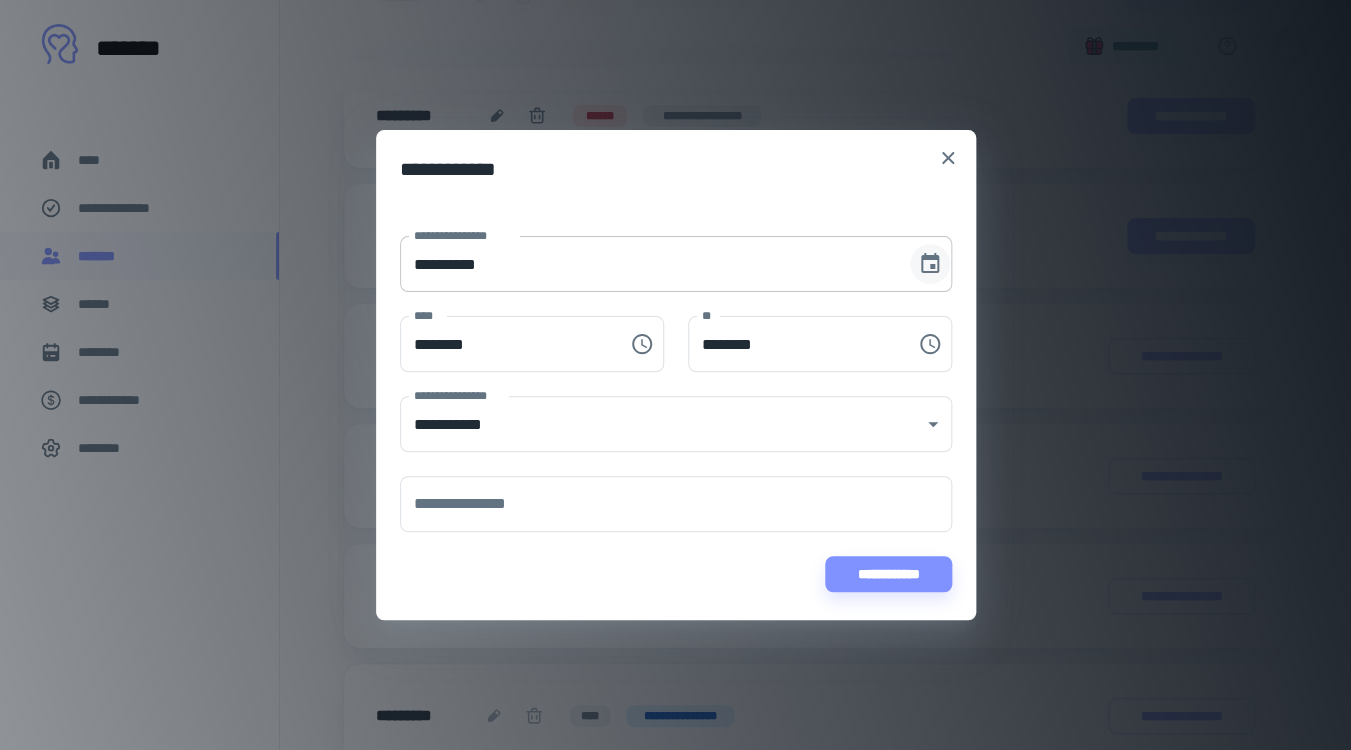 click 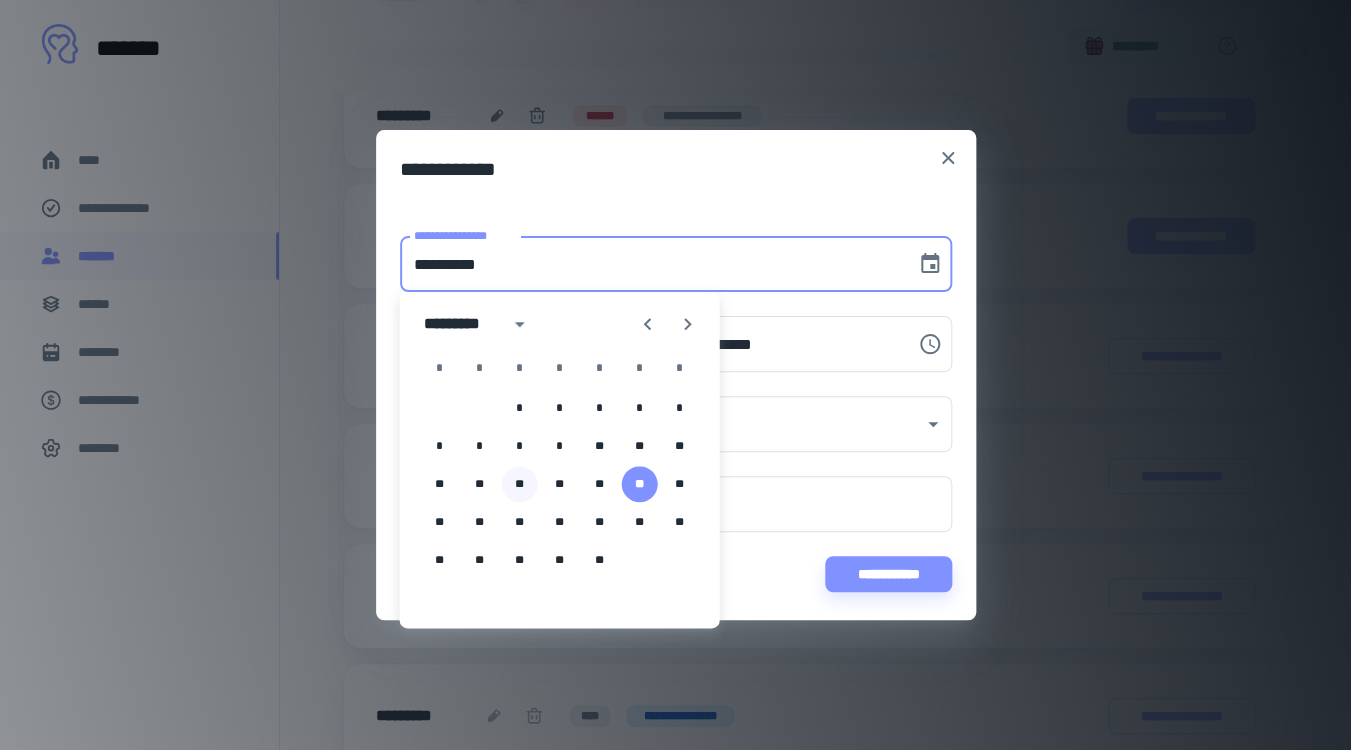 click on "**" at bounding box center [520, 484] 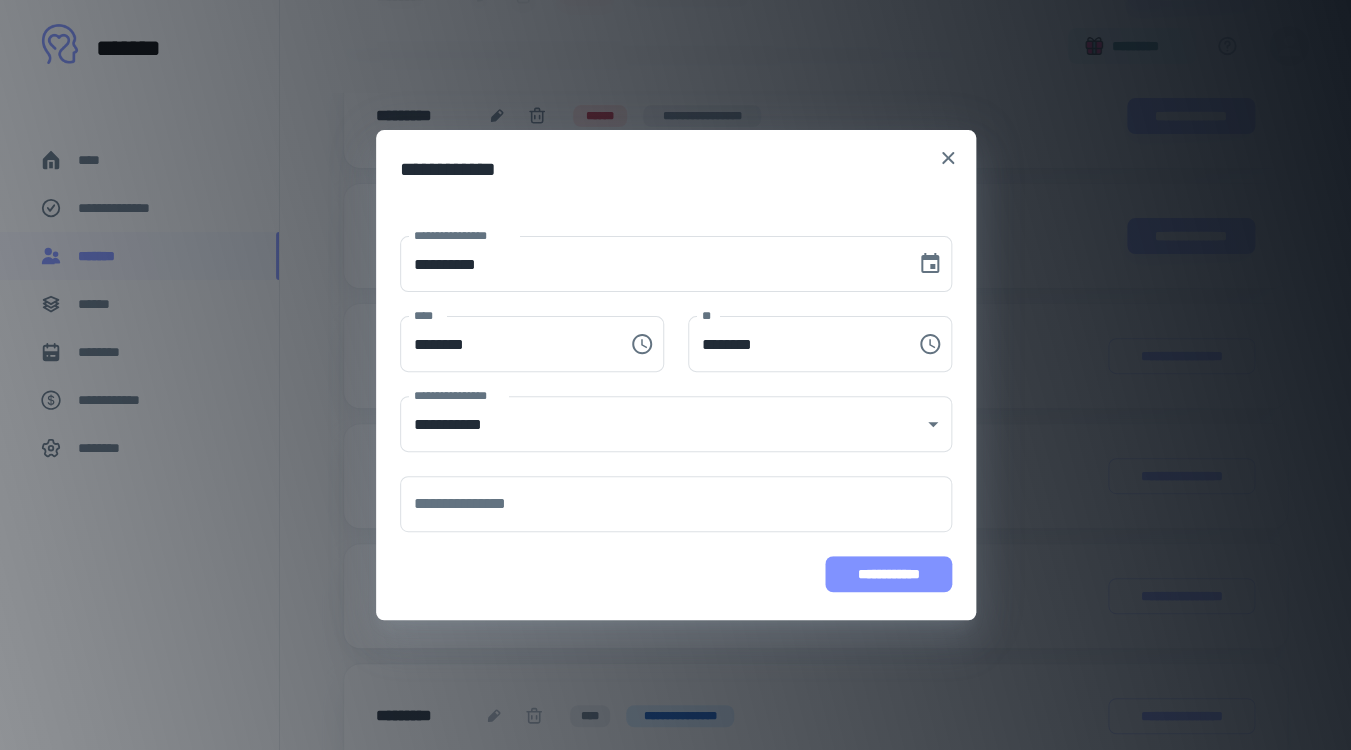 click on "**********" at bounding box center (888, 574) 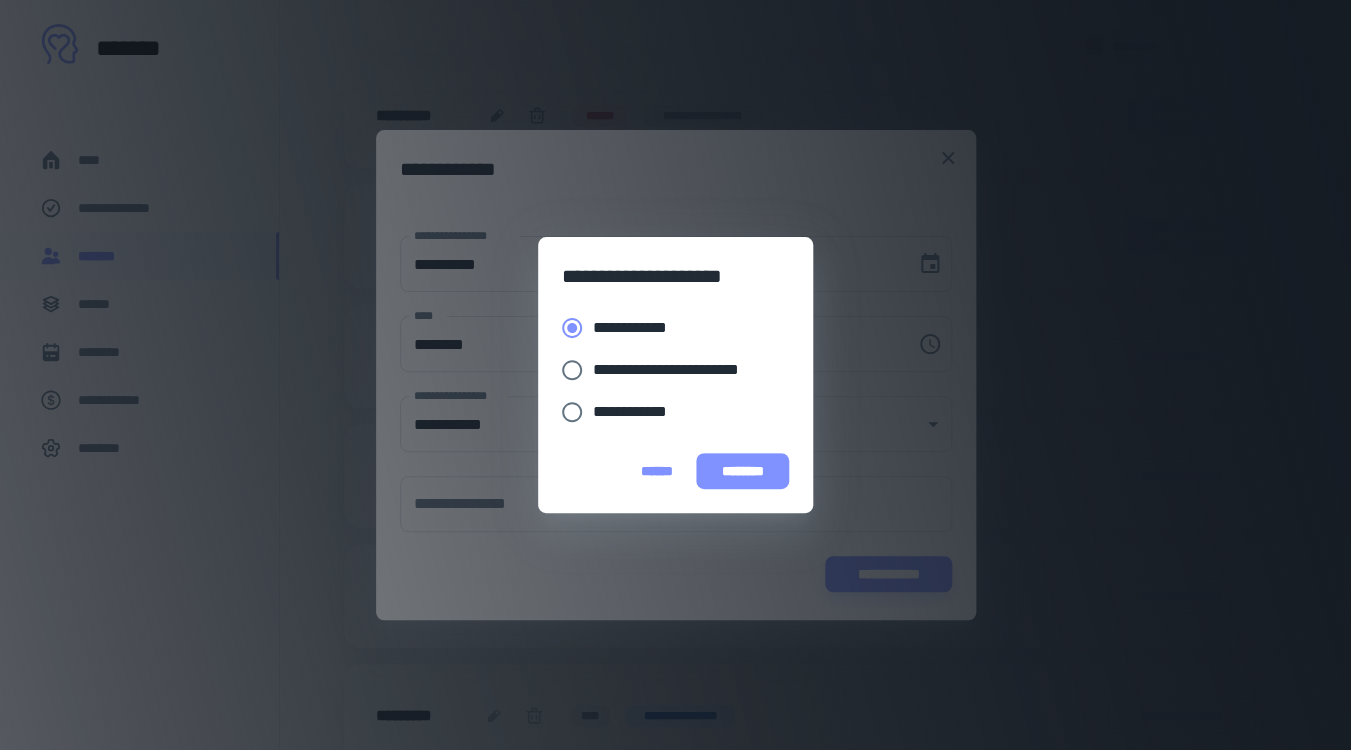 click on "********" at bounding box center [742, 471] 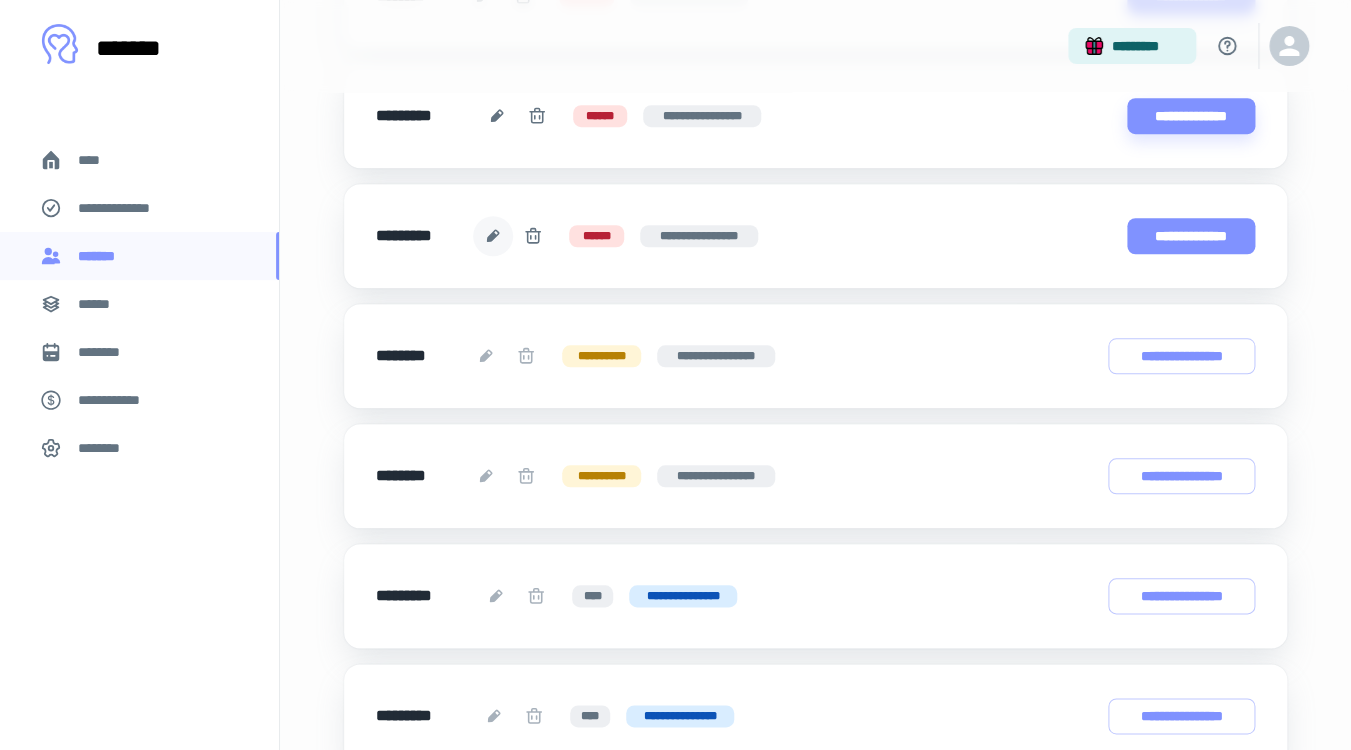click on "**********" at bounding box center [1191, 236] 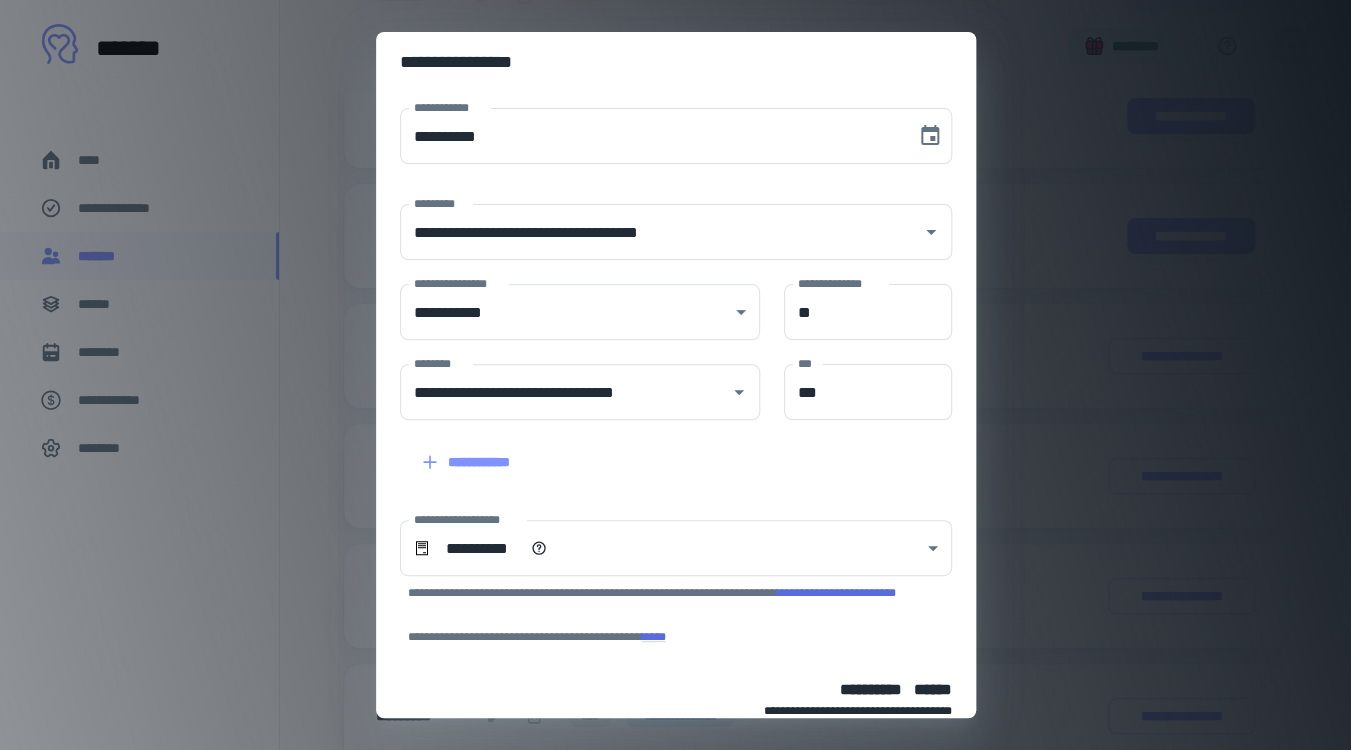 scroll, scrollTop: 106, scrollLeft: 0, axis: vertical 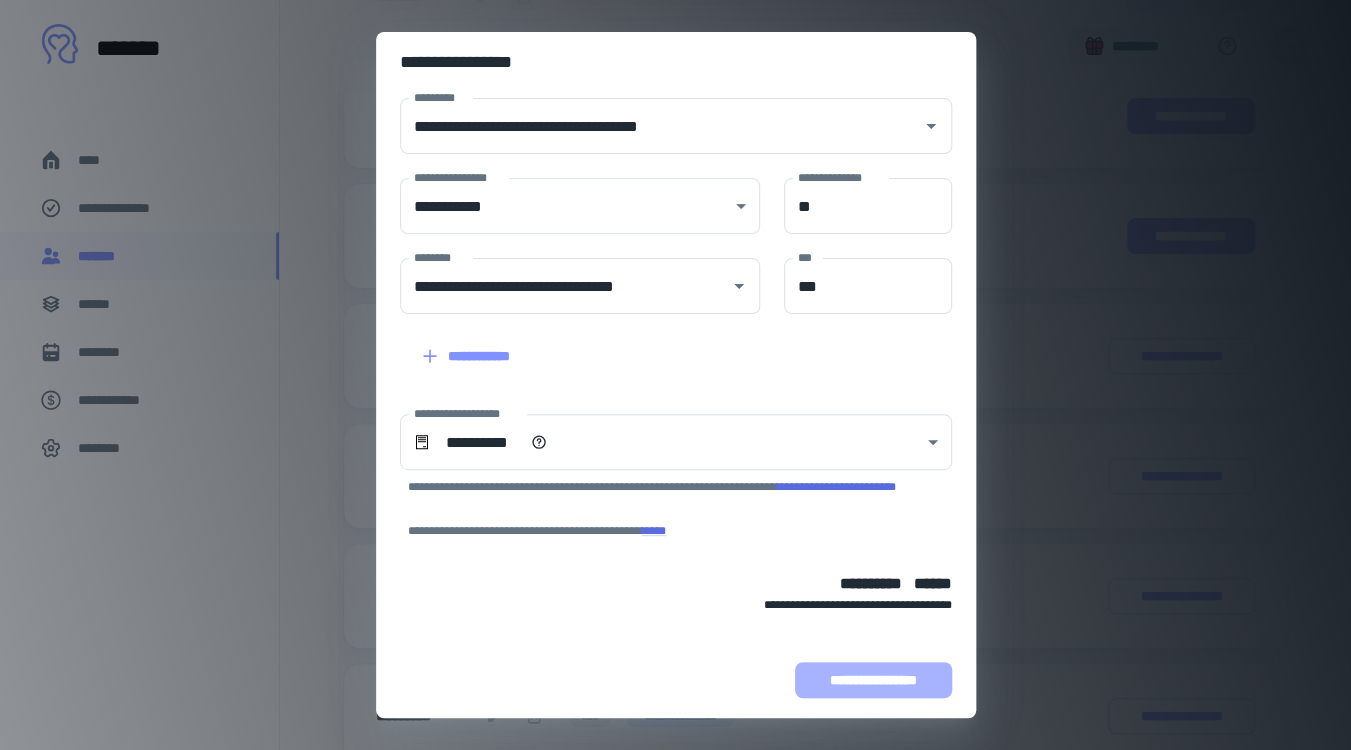 click on "**********" at bounding box center [873, 680] 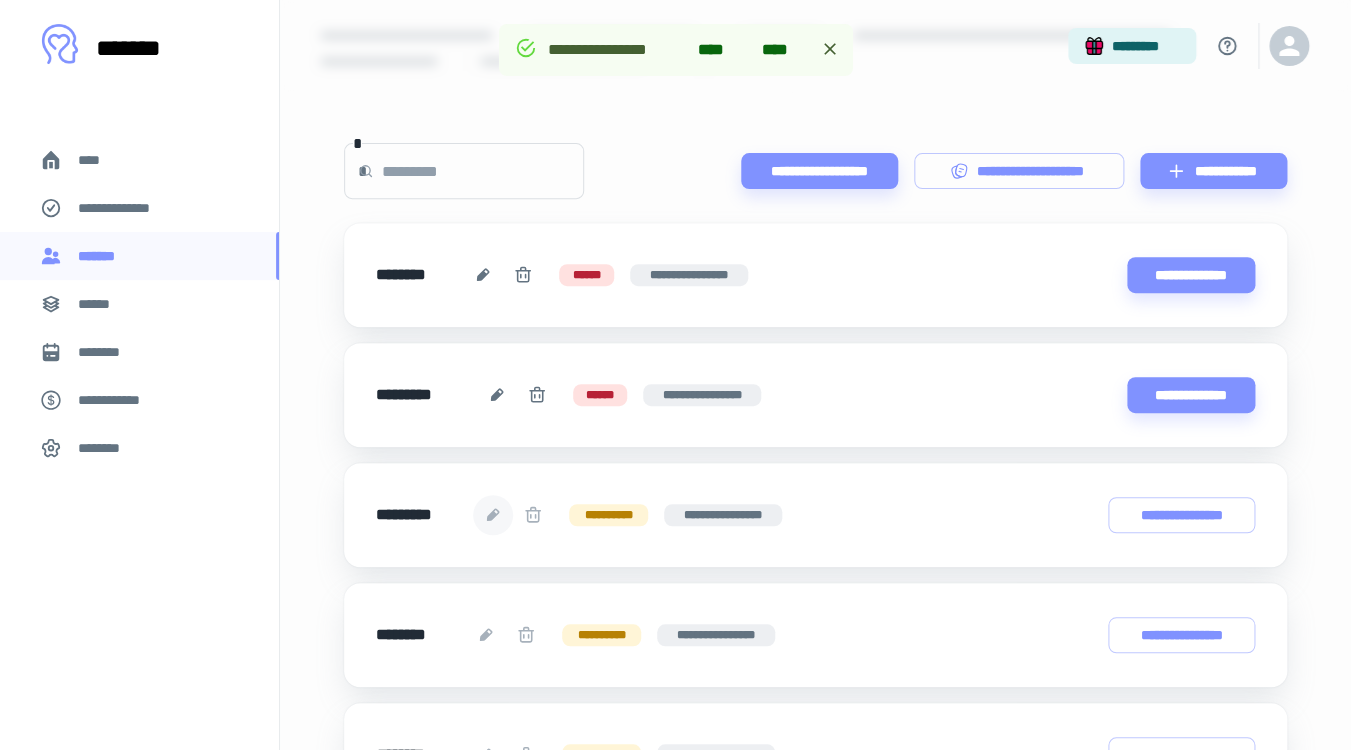scroll, scrollTop: 137, scrollLeft: 0, axis: vertical 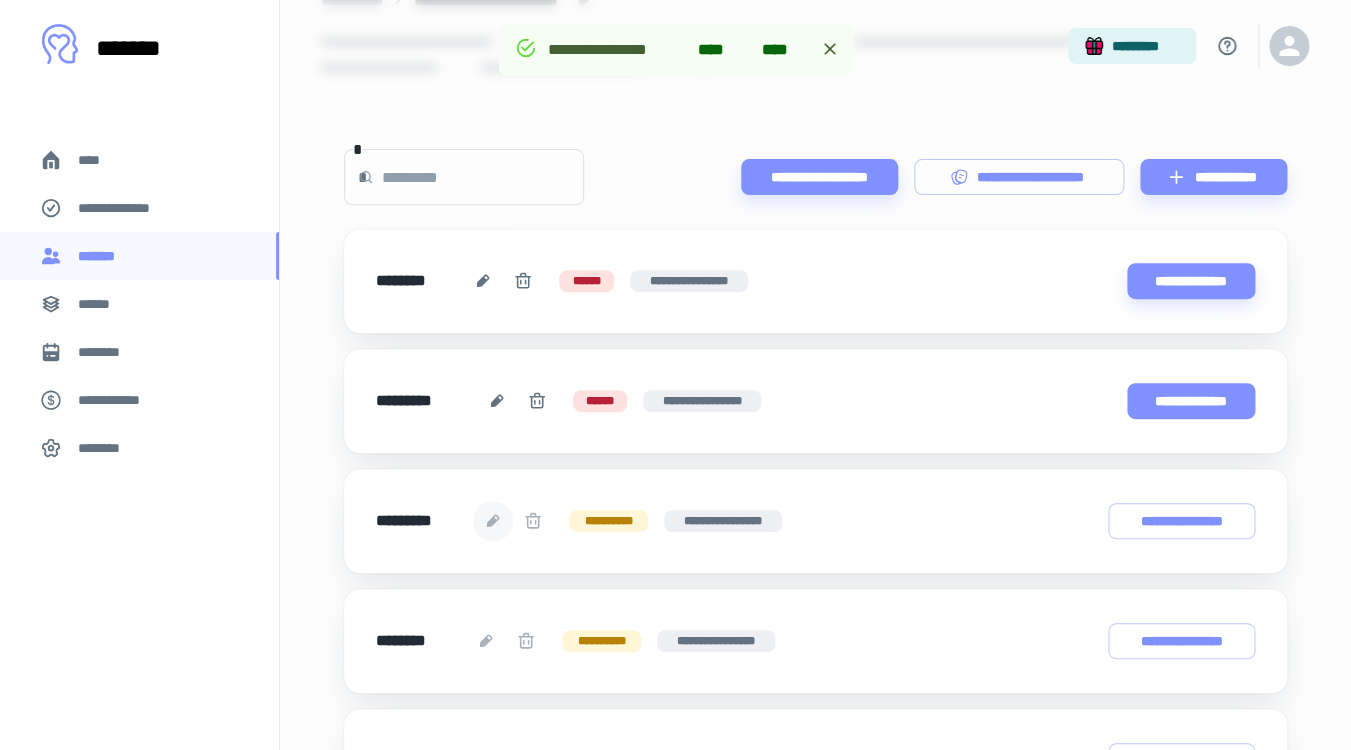 click on "**********" at bounding box center [1191, 401] 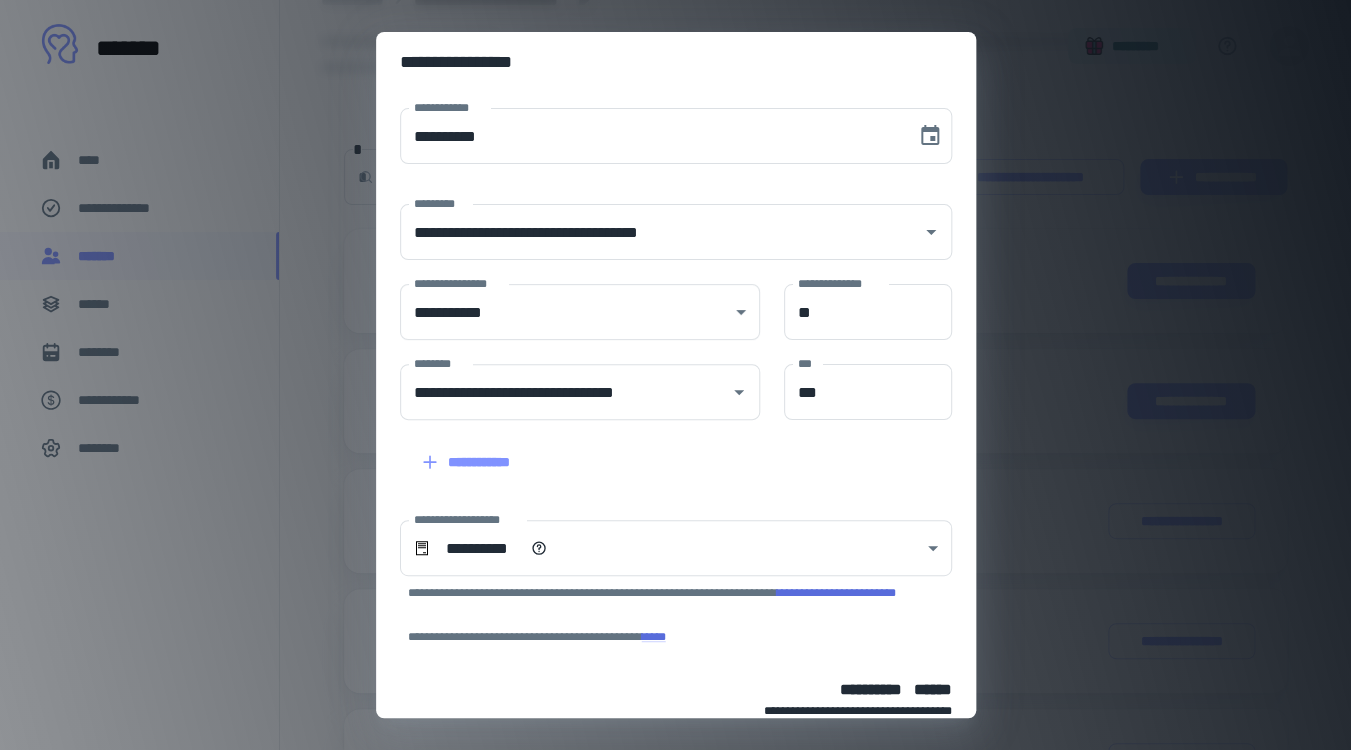scroll, scrollTop: 106, scrollLeft: 0, axis: vertical 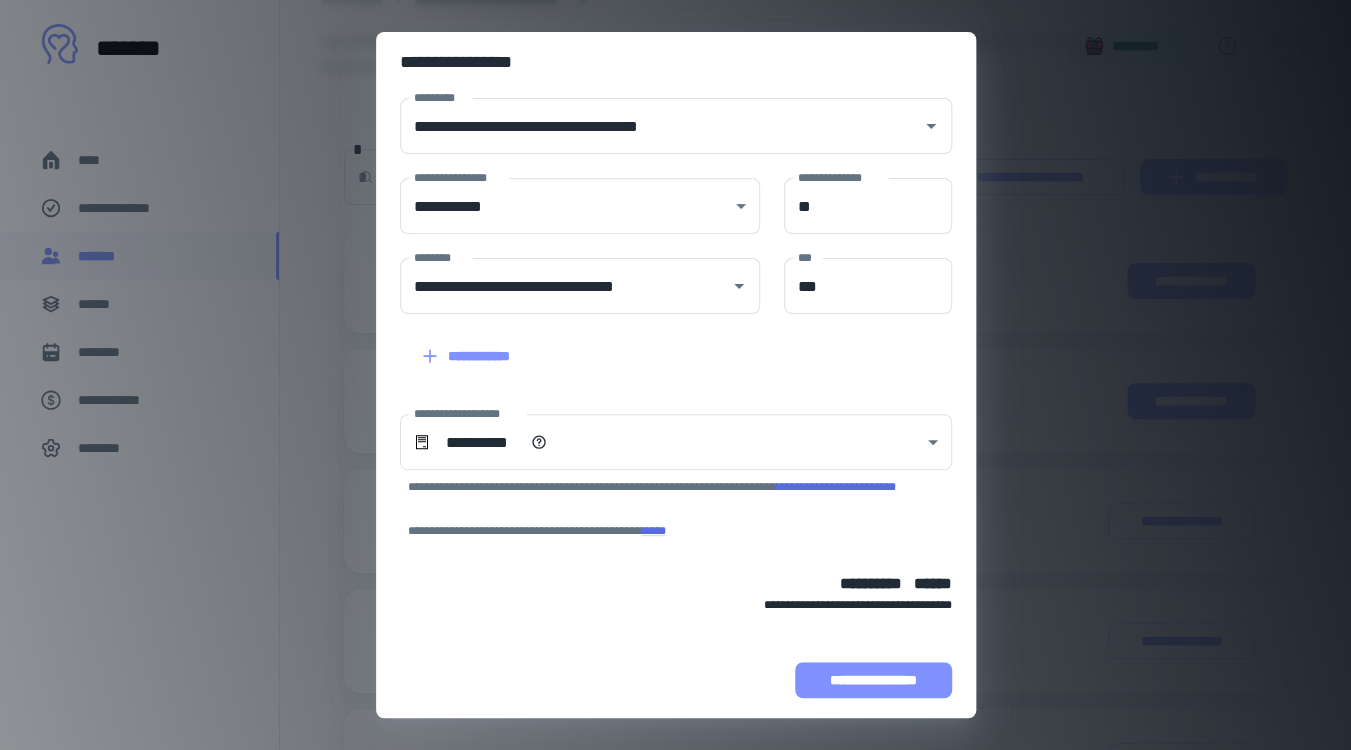 click on "**********" at bounding box center (873, 680) 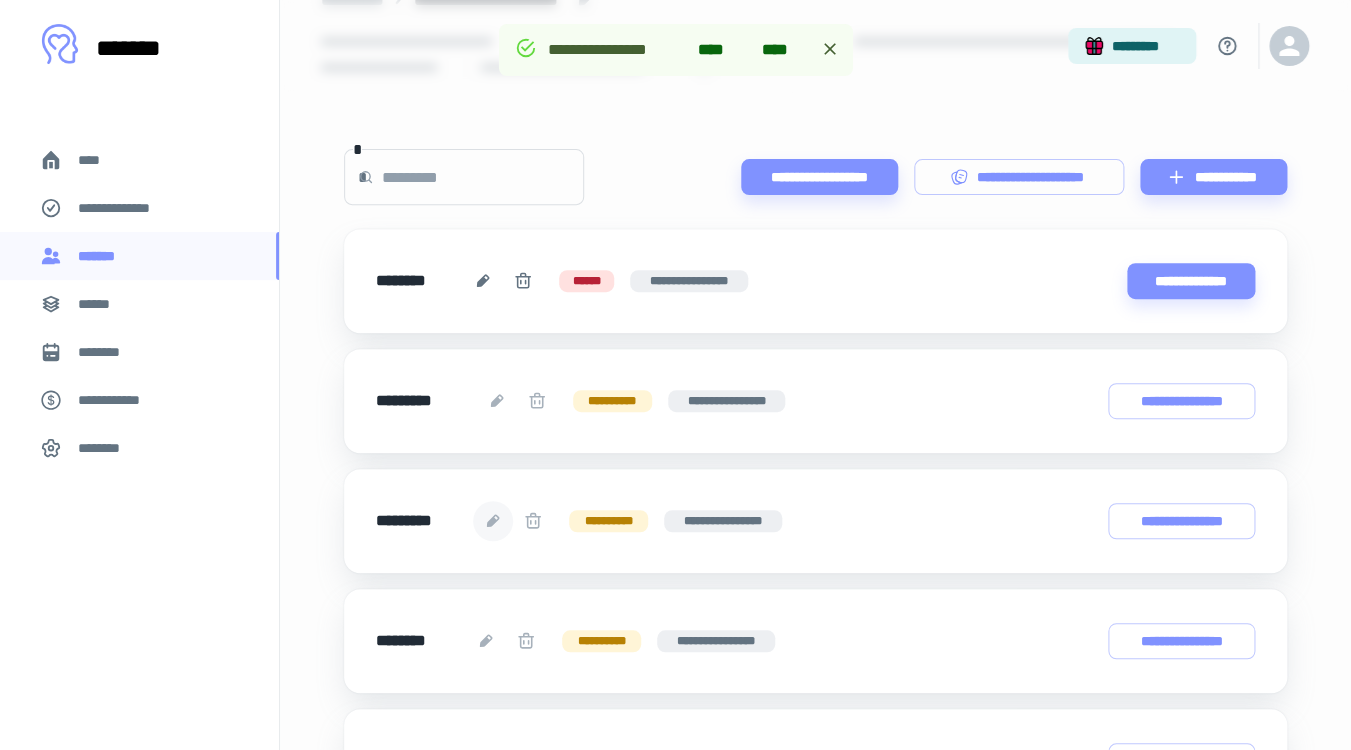 scroll, scrollTop: 0, scrollLeft: 0, axis: both 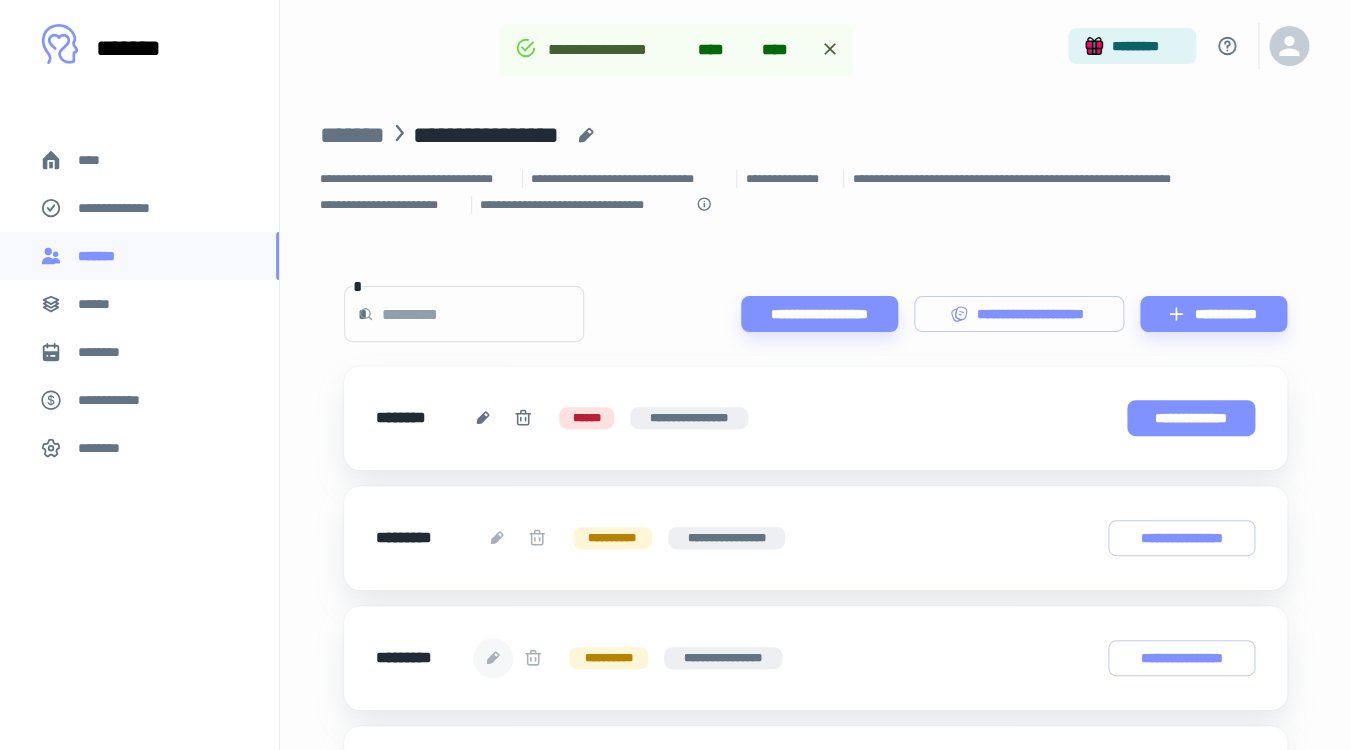 click on "**********" at bounding box center [1191, 418] 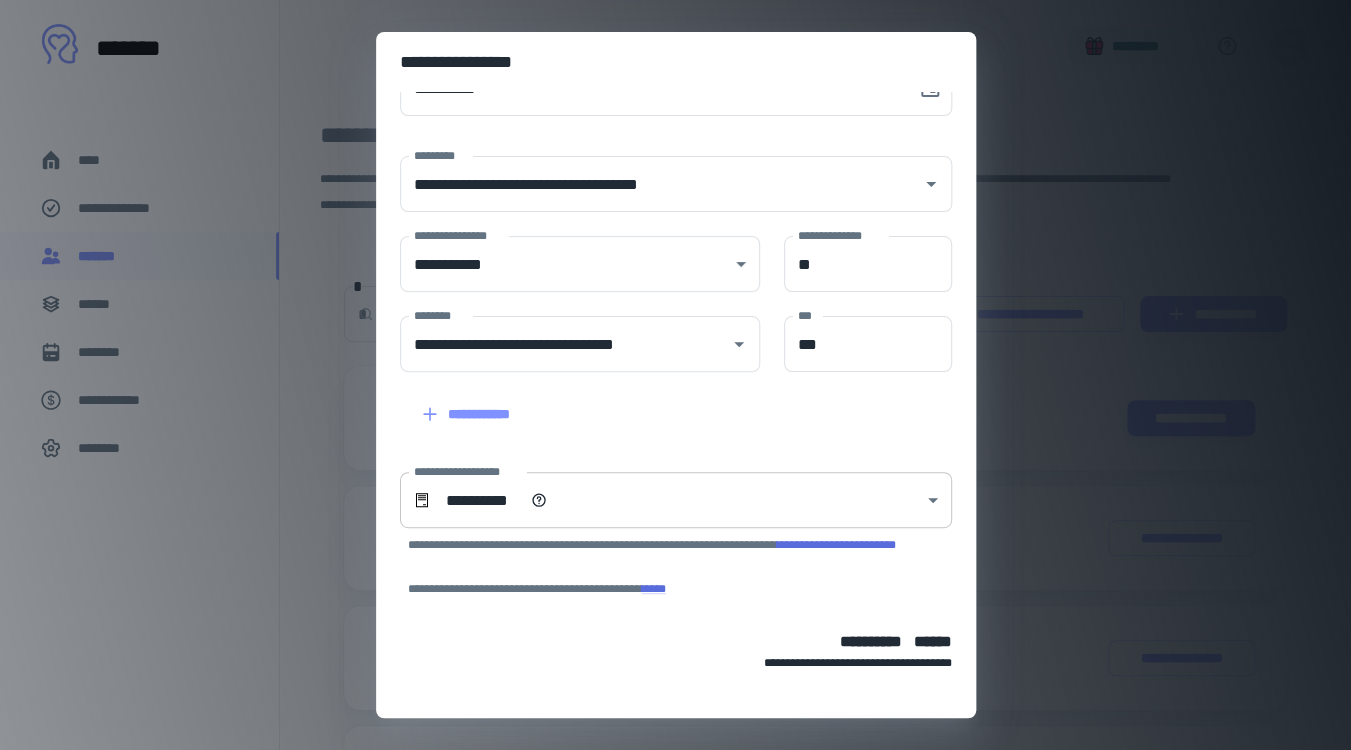 scroll, scrollTop: 106, scrollLeft: 0, axis: vertical 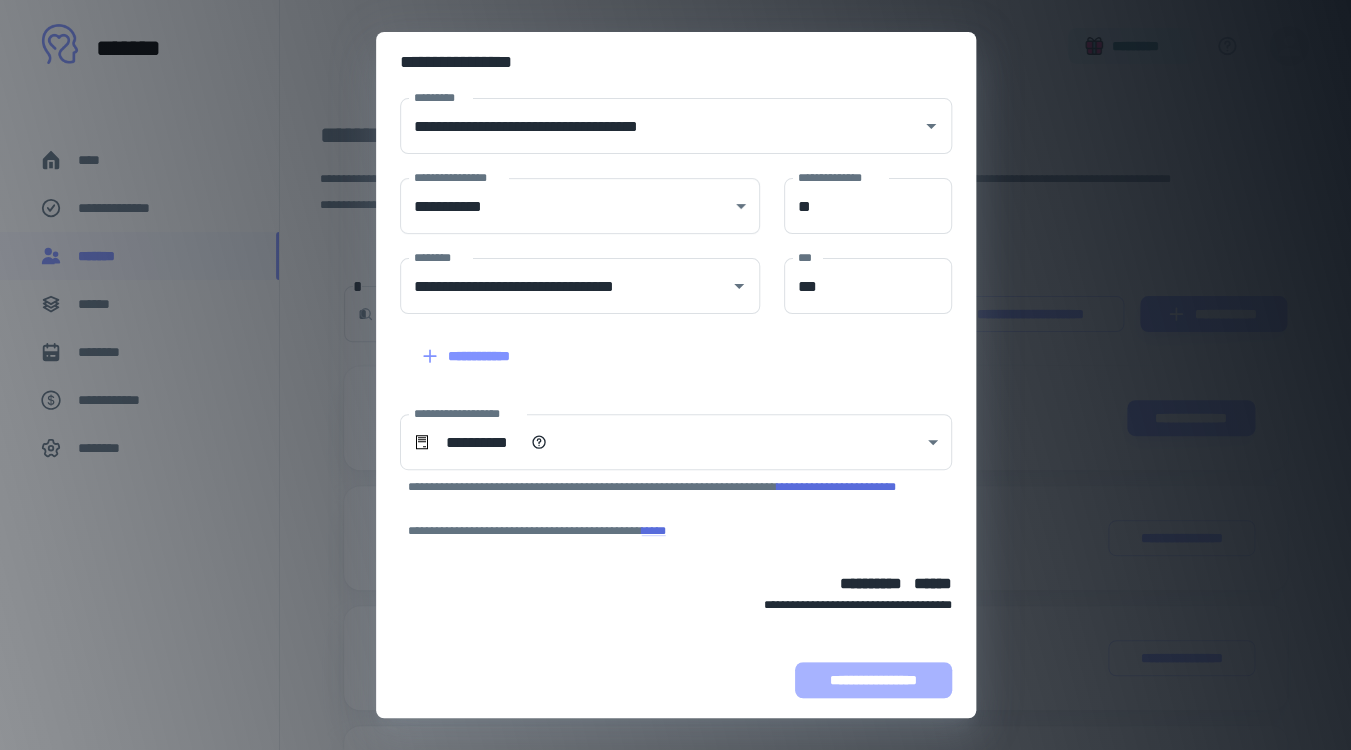 click on "**********" at bounding box center [873, 680] 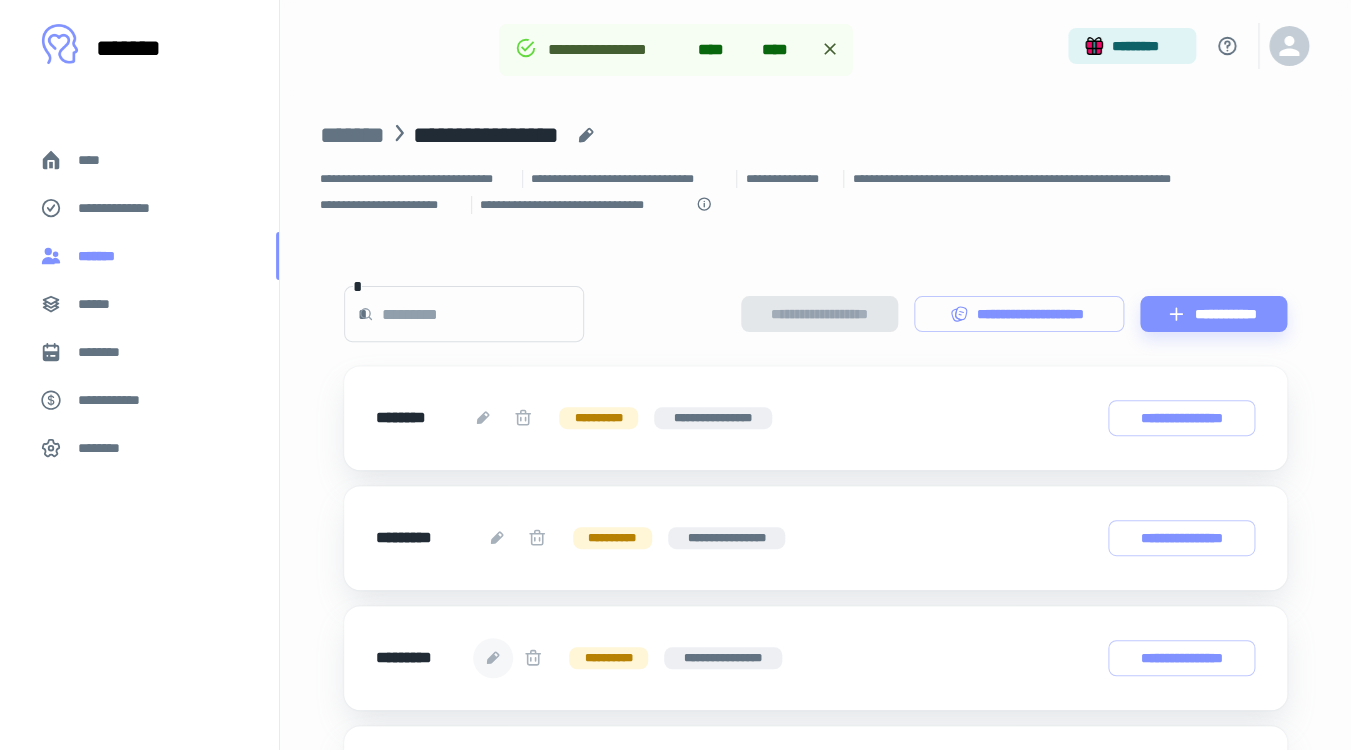 click on "*******" at bounding box center (101, 256) 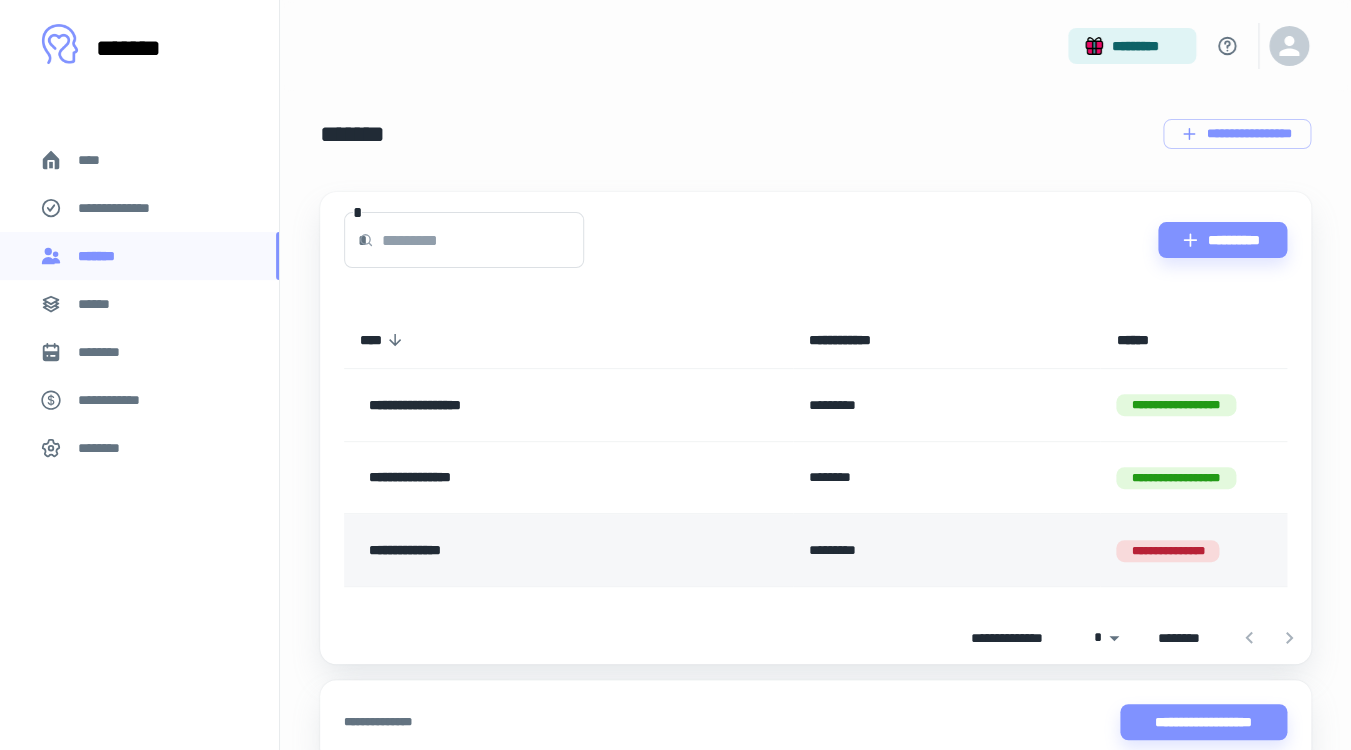 click on "**********" at bounding box center [1167, 551] 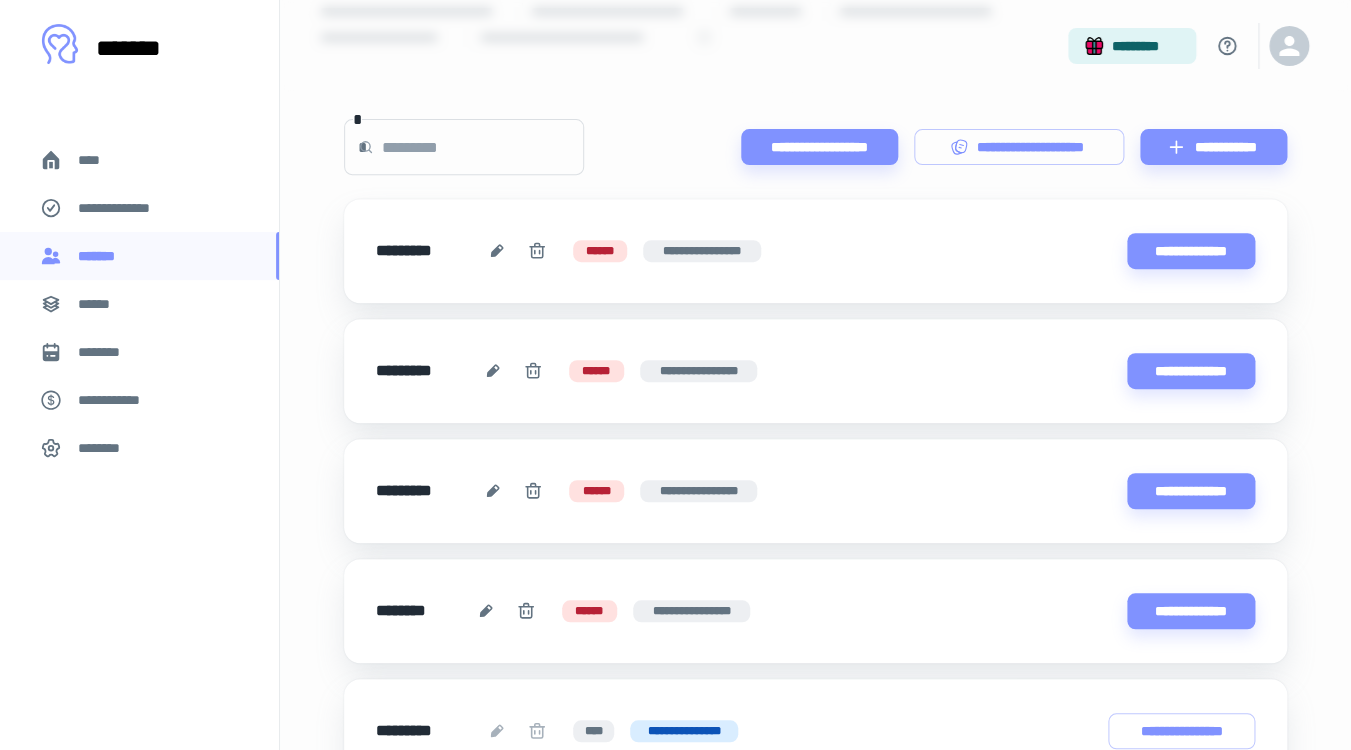 scroll, scrollTop: 260, scrollLeft: 0, axis: vertical 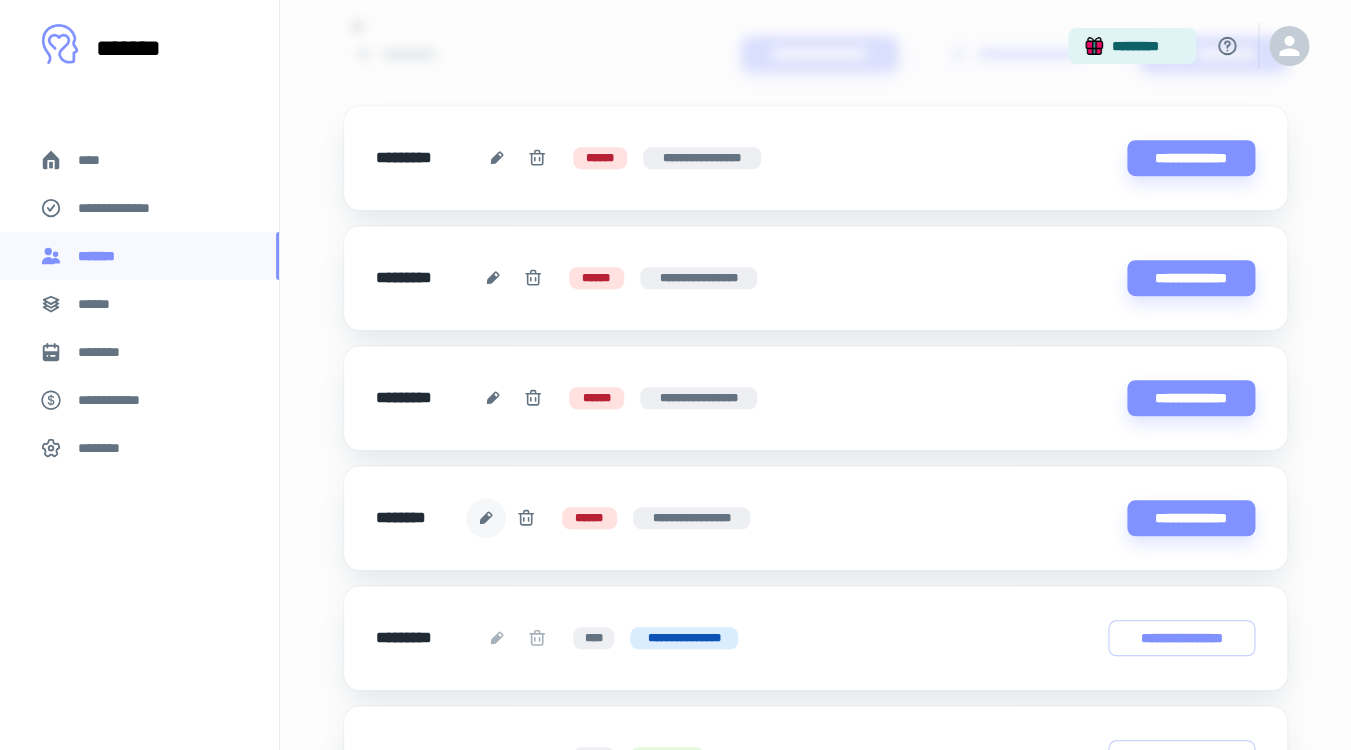 click 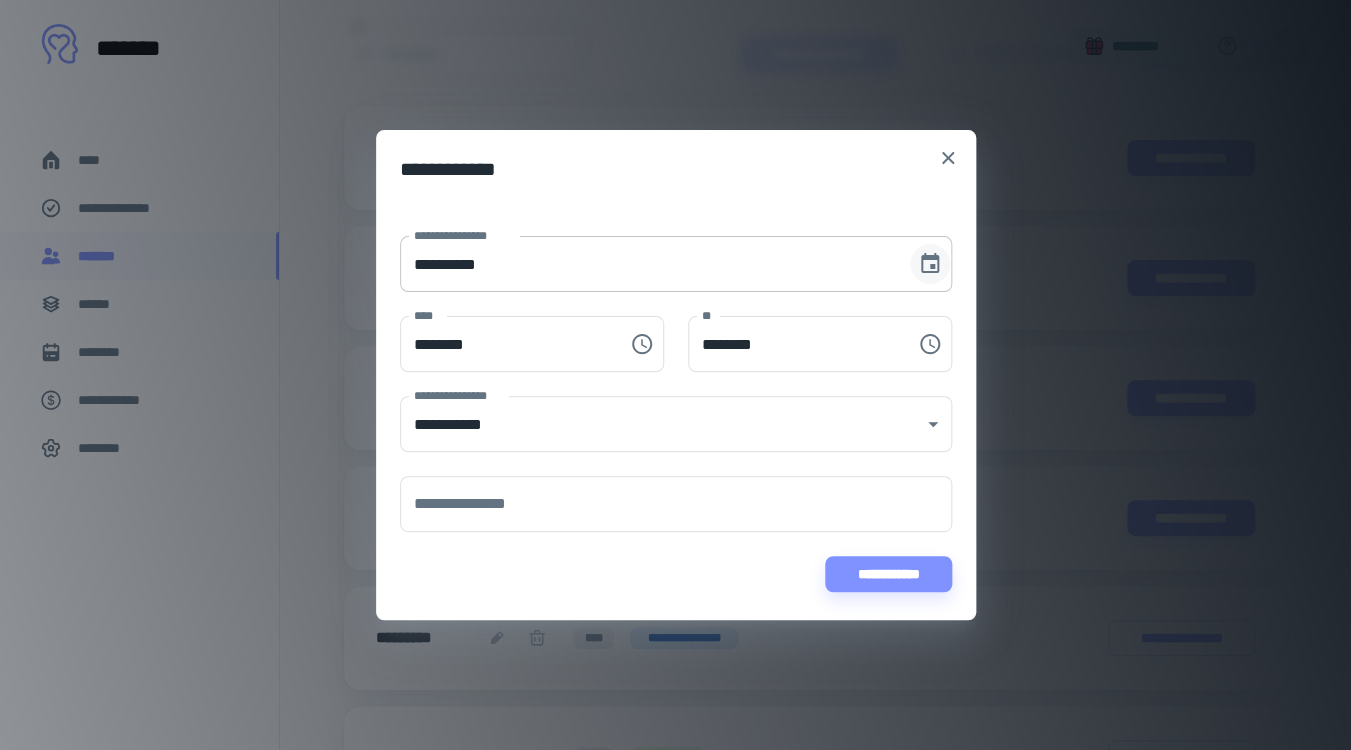 click 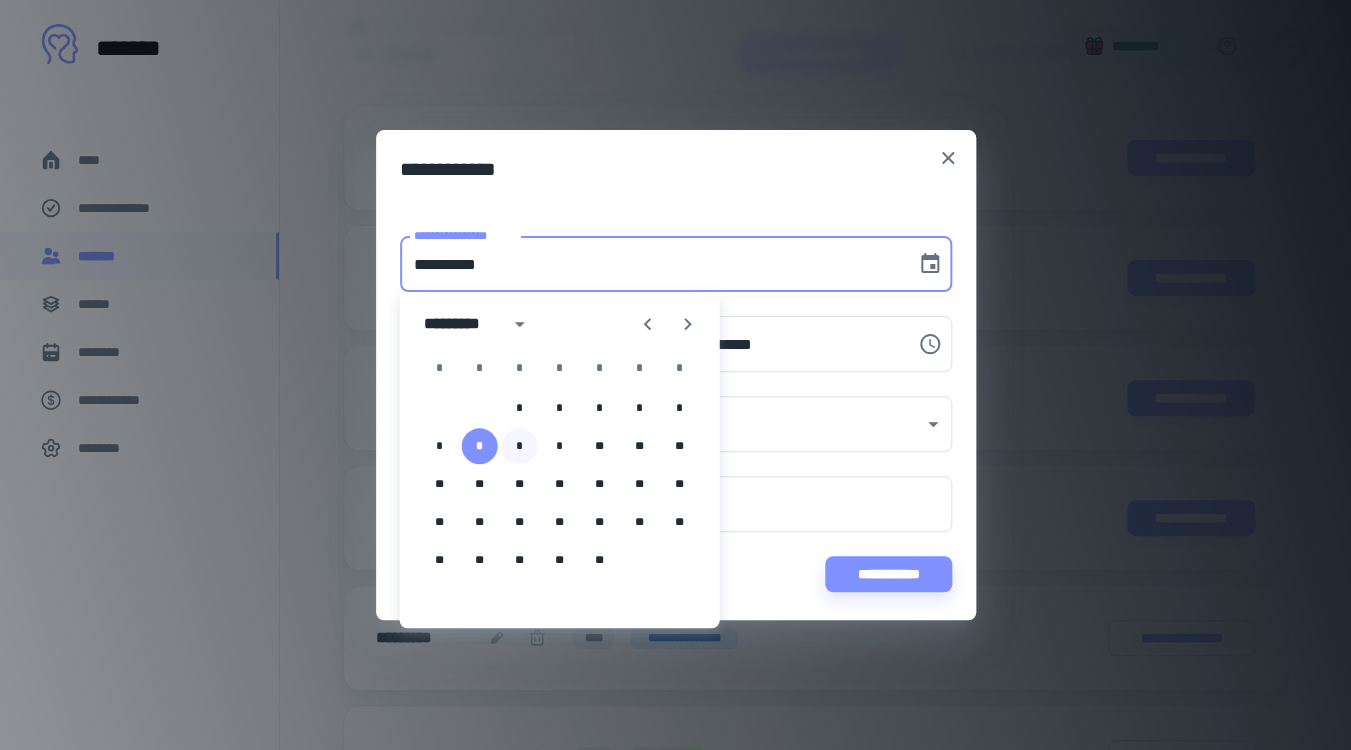 click on "*" at bounding box center (520, 446) 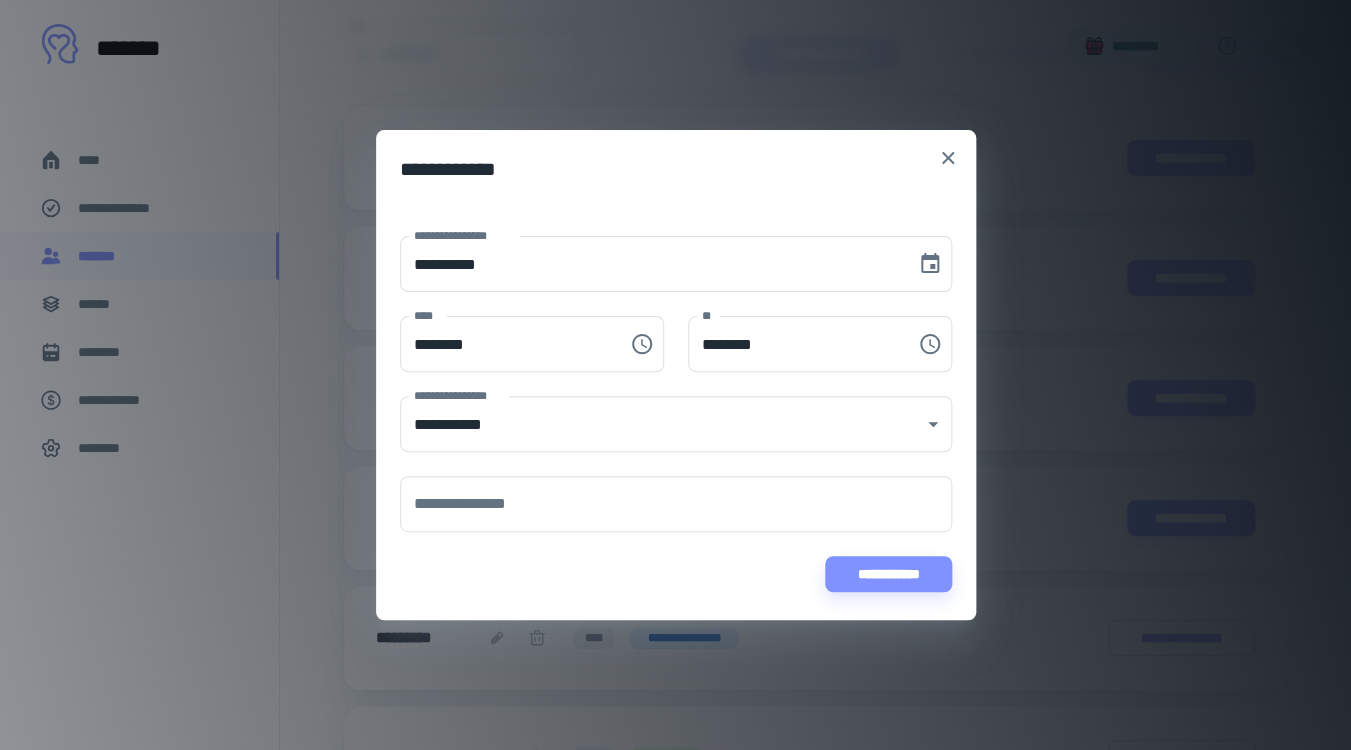 type on "**********" 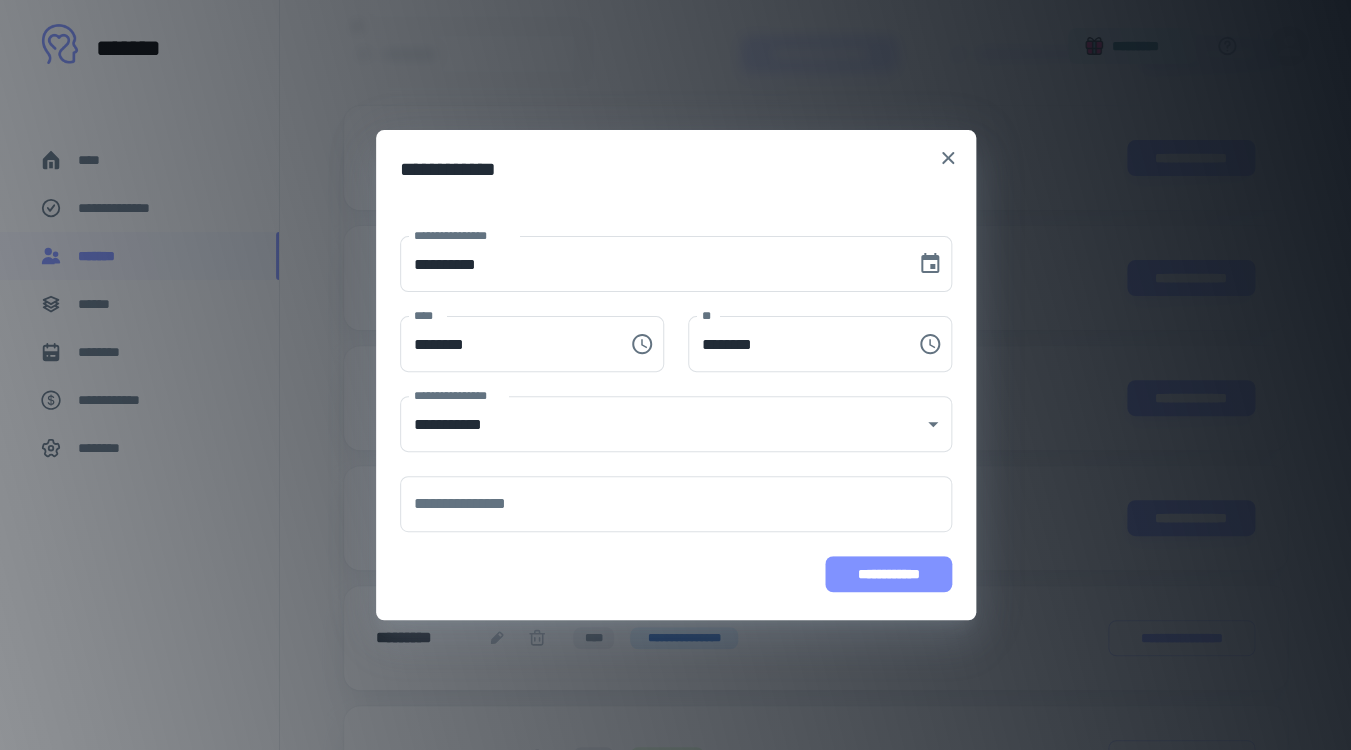 click on "**********" at bounding box center (888, 574) 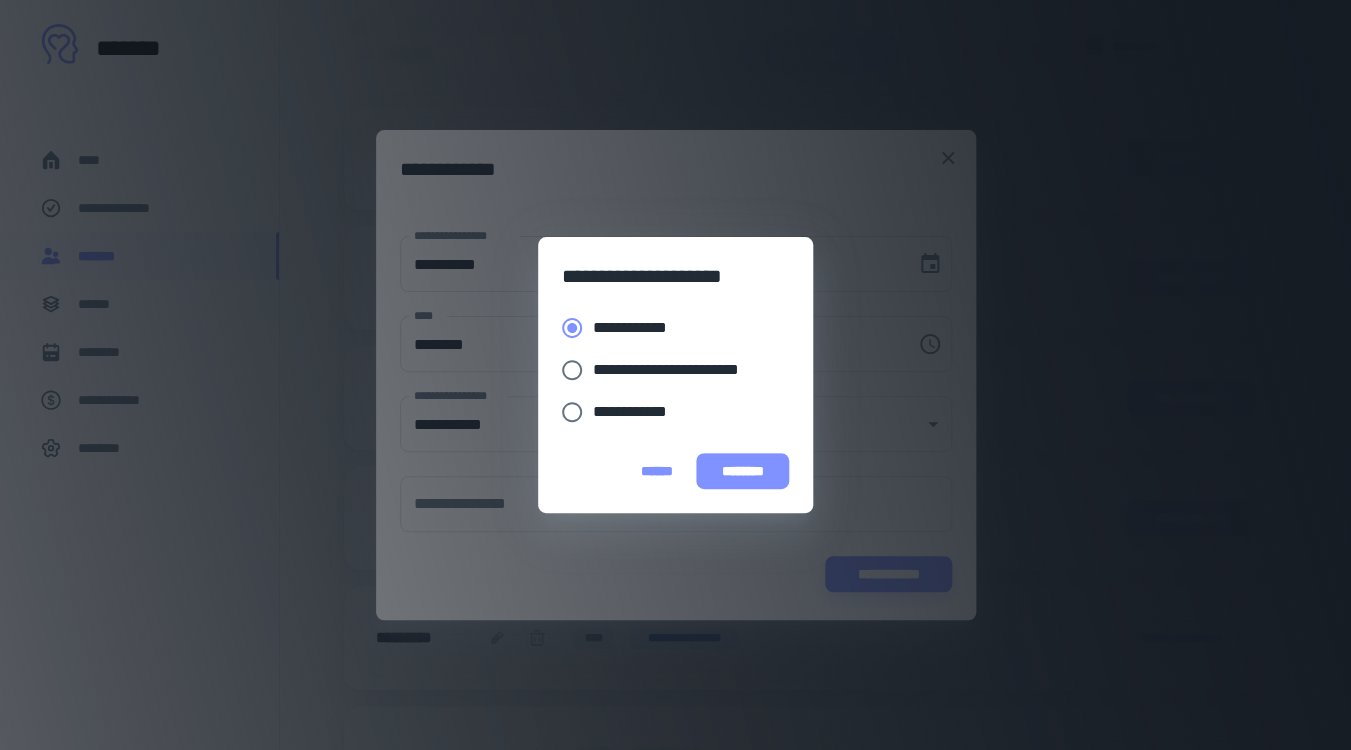 click on "********" at bounding box center (742, 471) 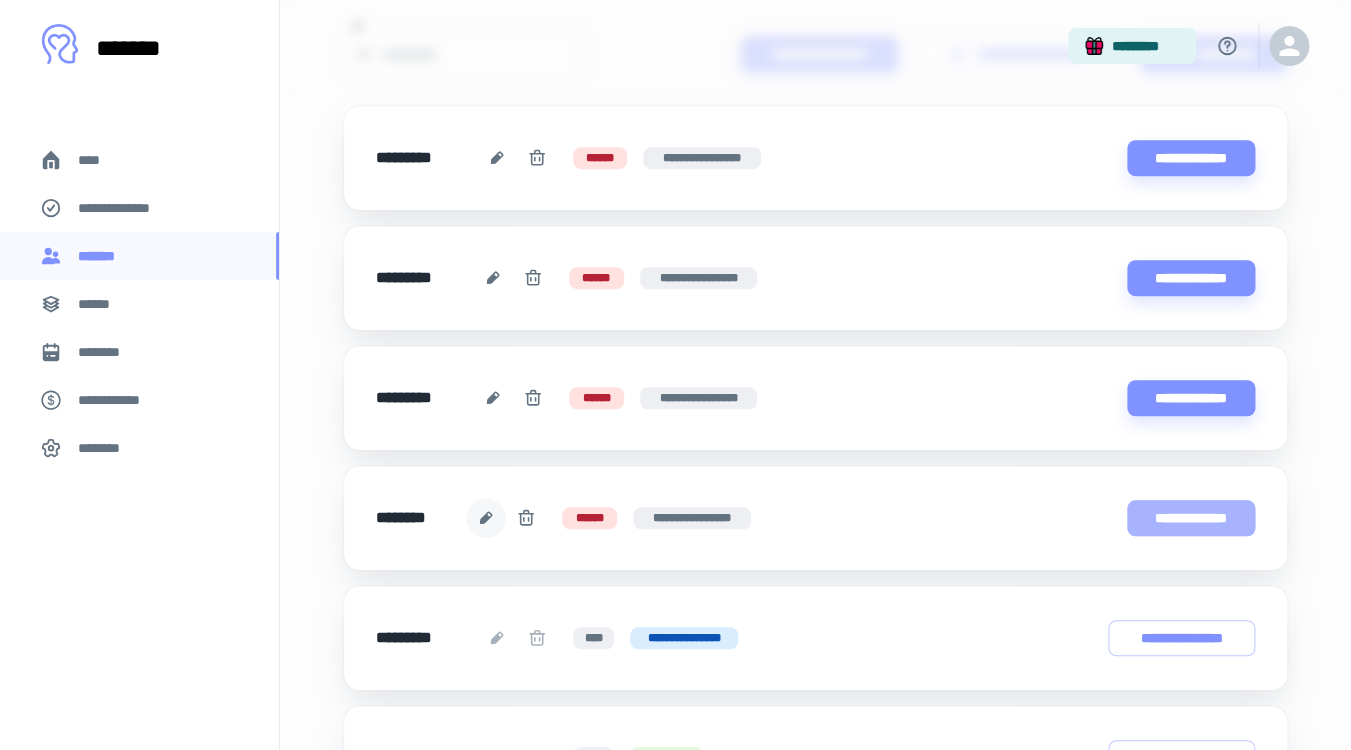 click on "**********" at bounding box center (1191, 518) 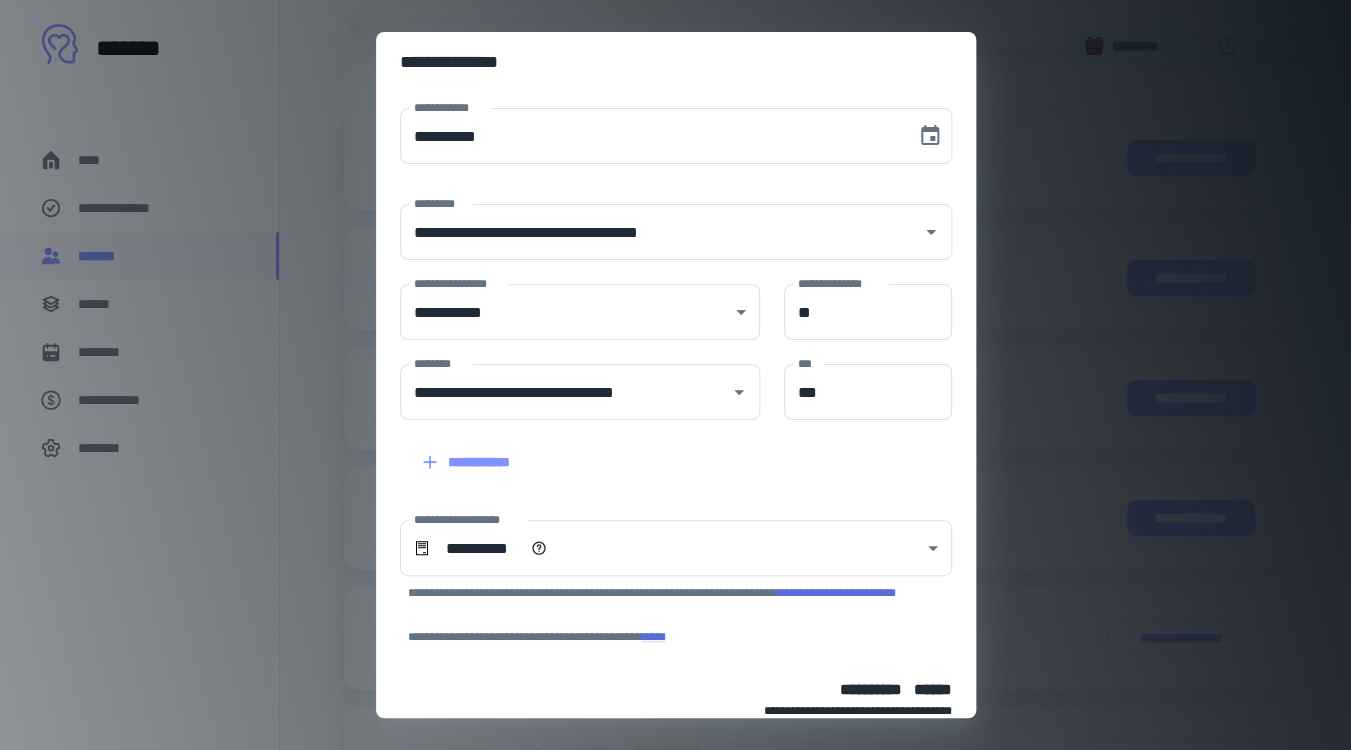 scroll, scrollTop: 106, scrollLeft: 0, axis: vertical 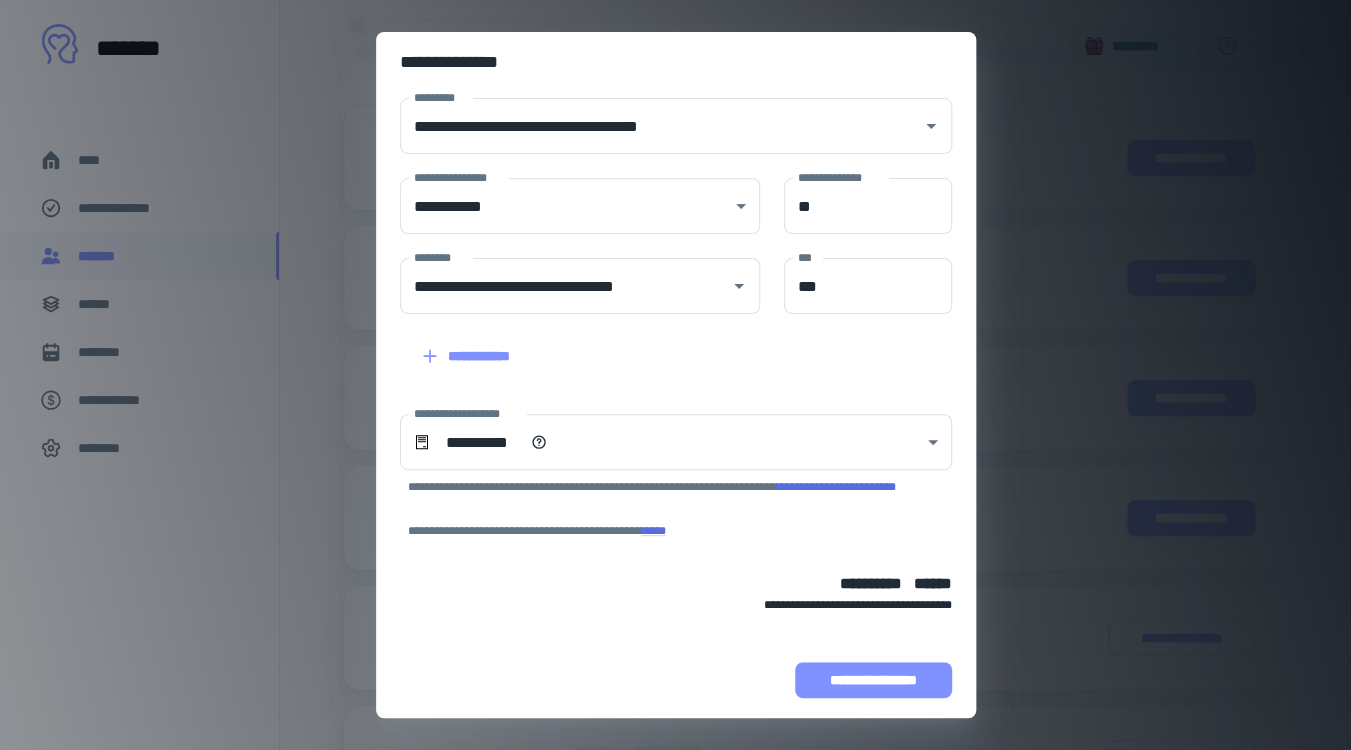 click on "**********" at bounding box center [873, 680] 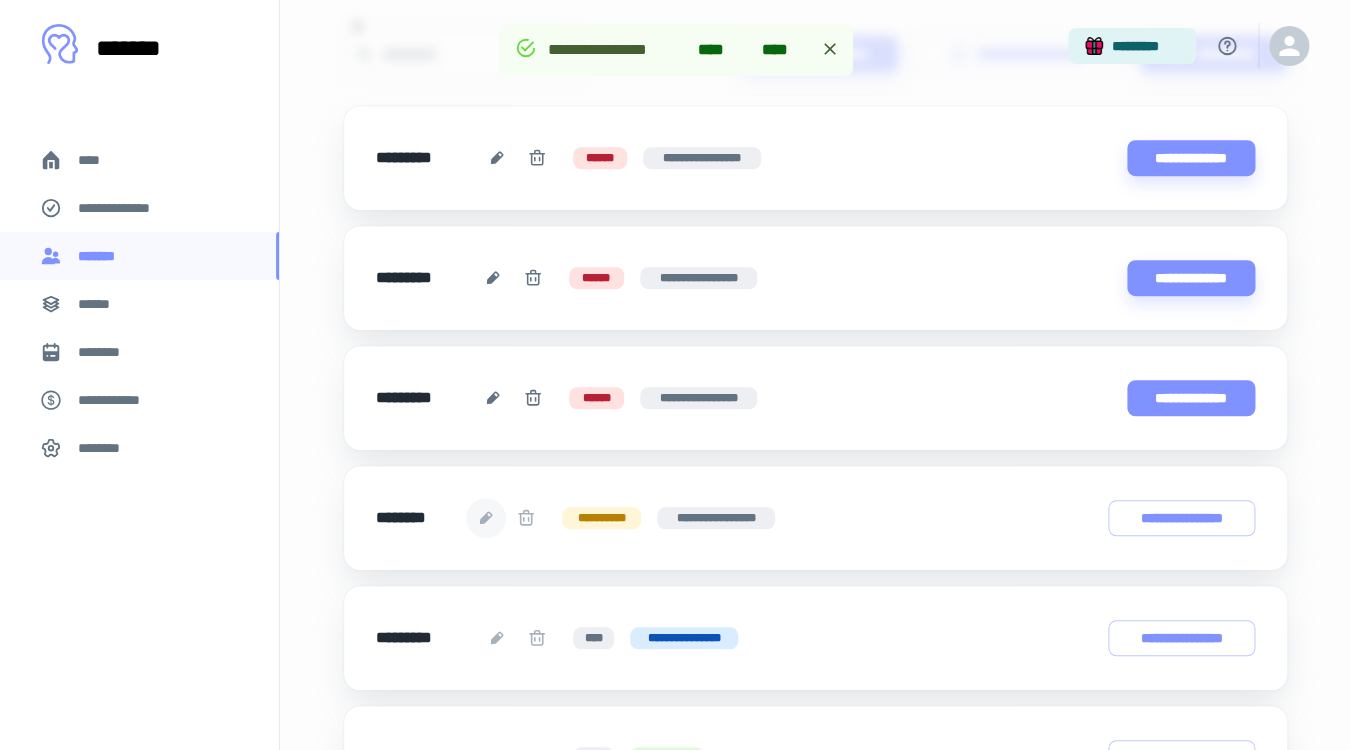 click on "**********" at bounding box center [1191, 398] 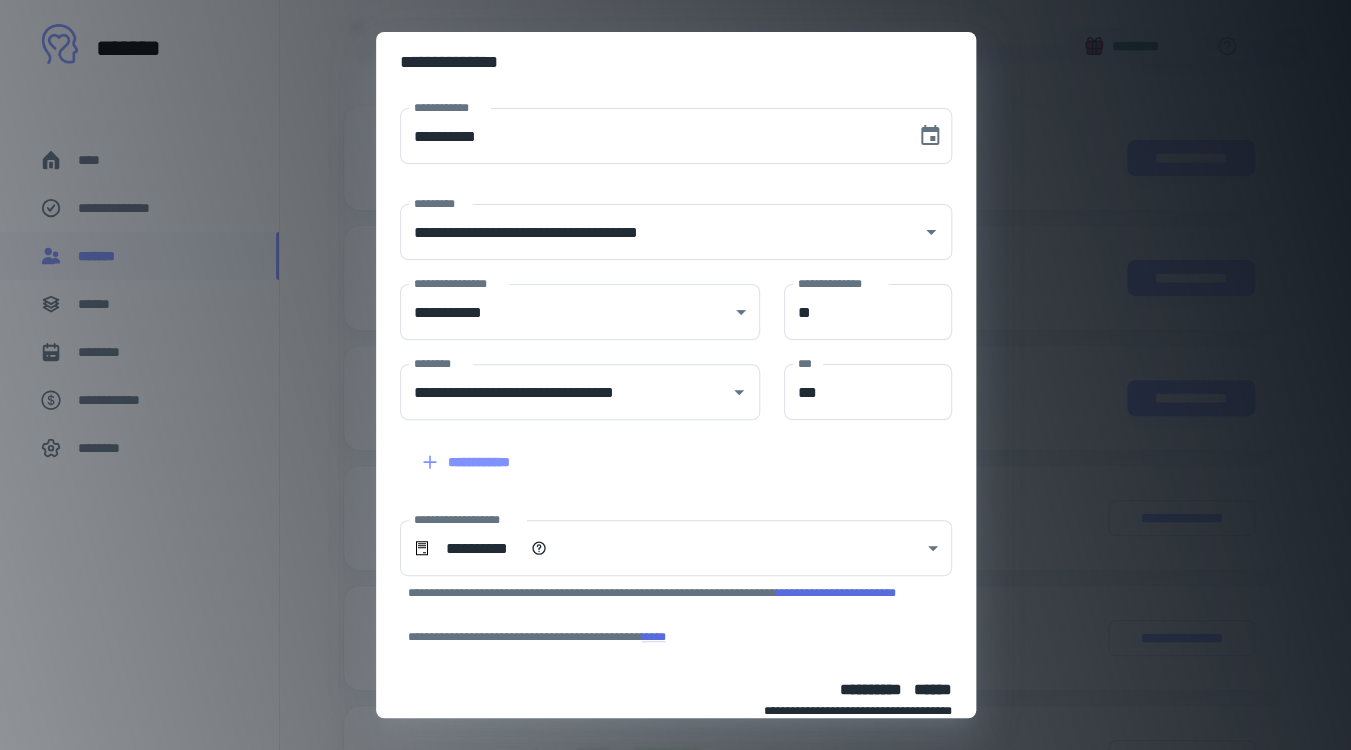 scroll, scrollTop: 106, scrollLeft: 0, axis: vertical 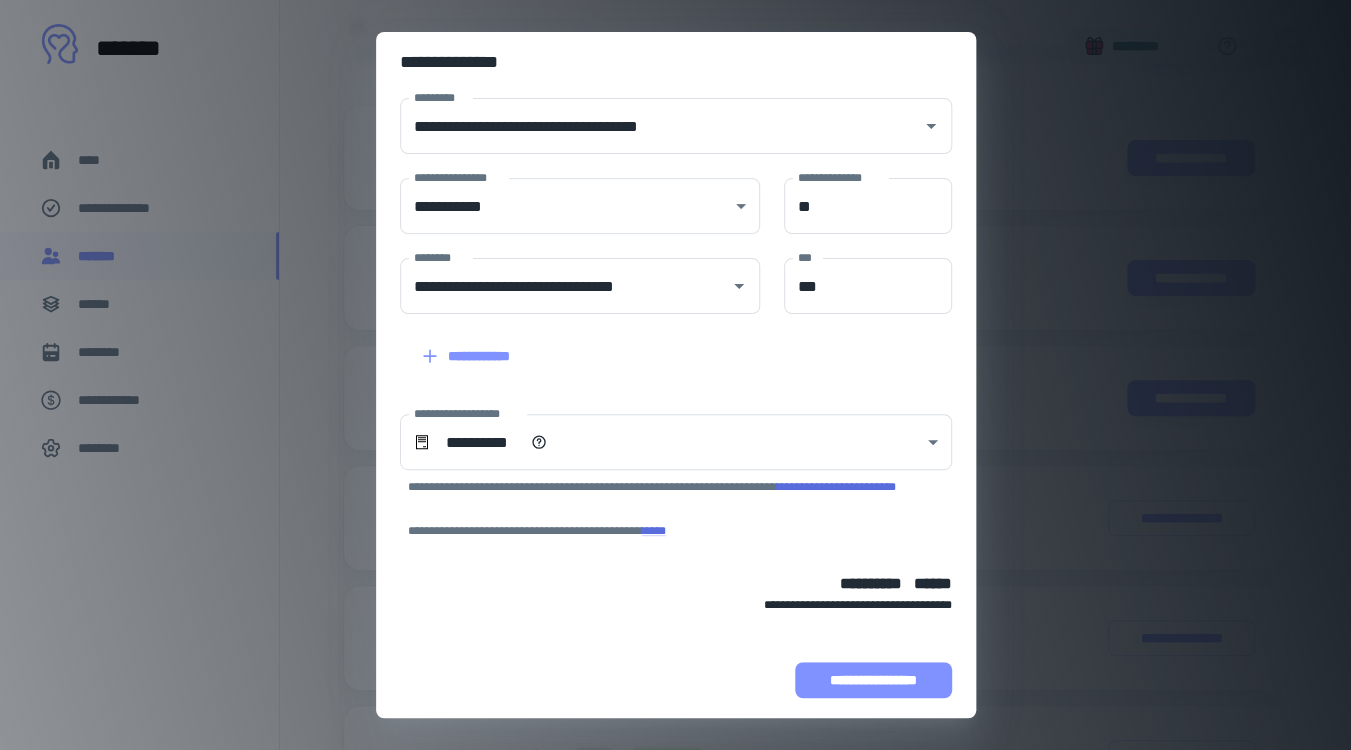 click on "**********" at bounding box center [873, 680] 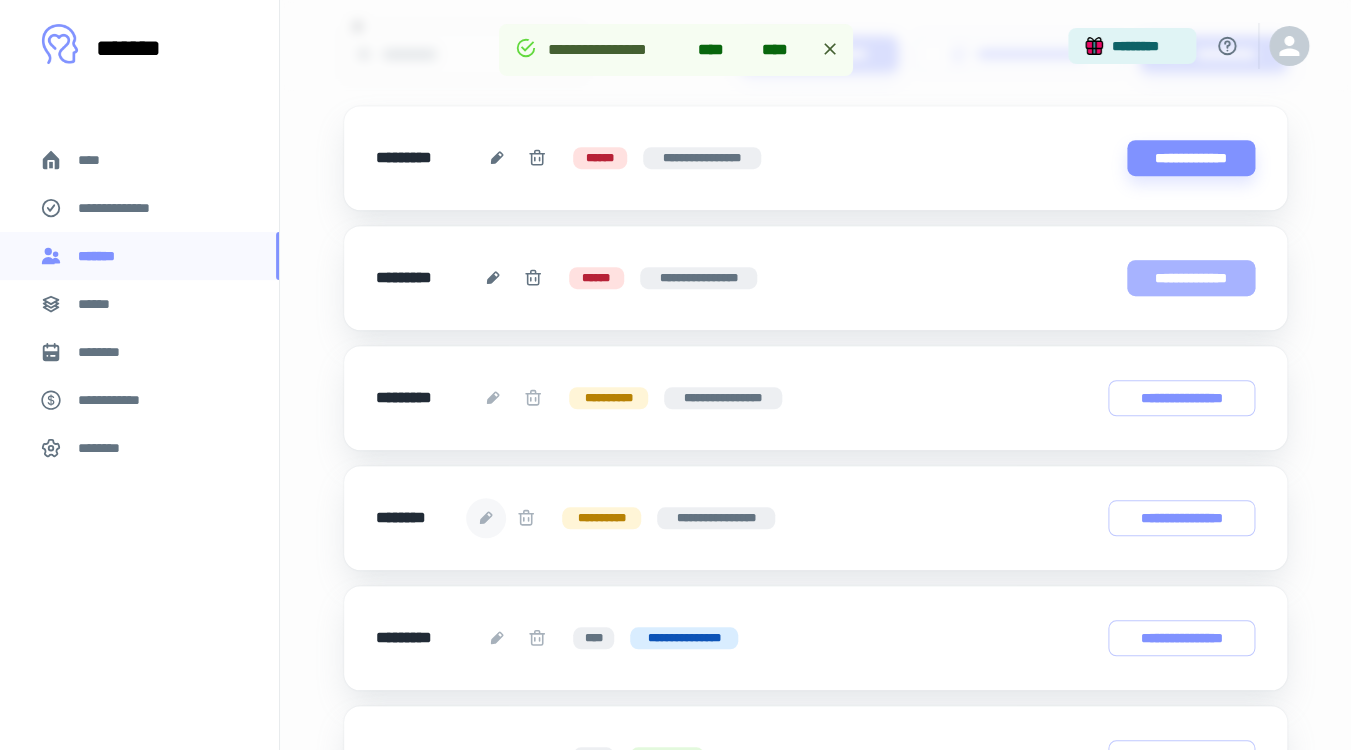 click on "**********" at bounding box center (1191, 278) 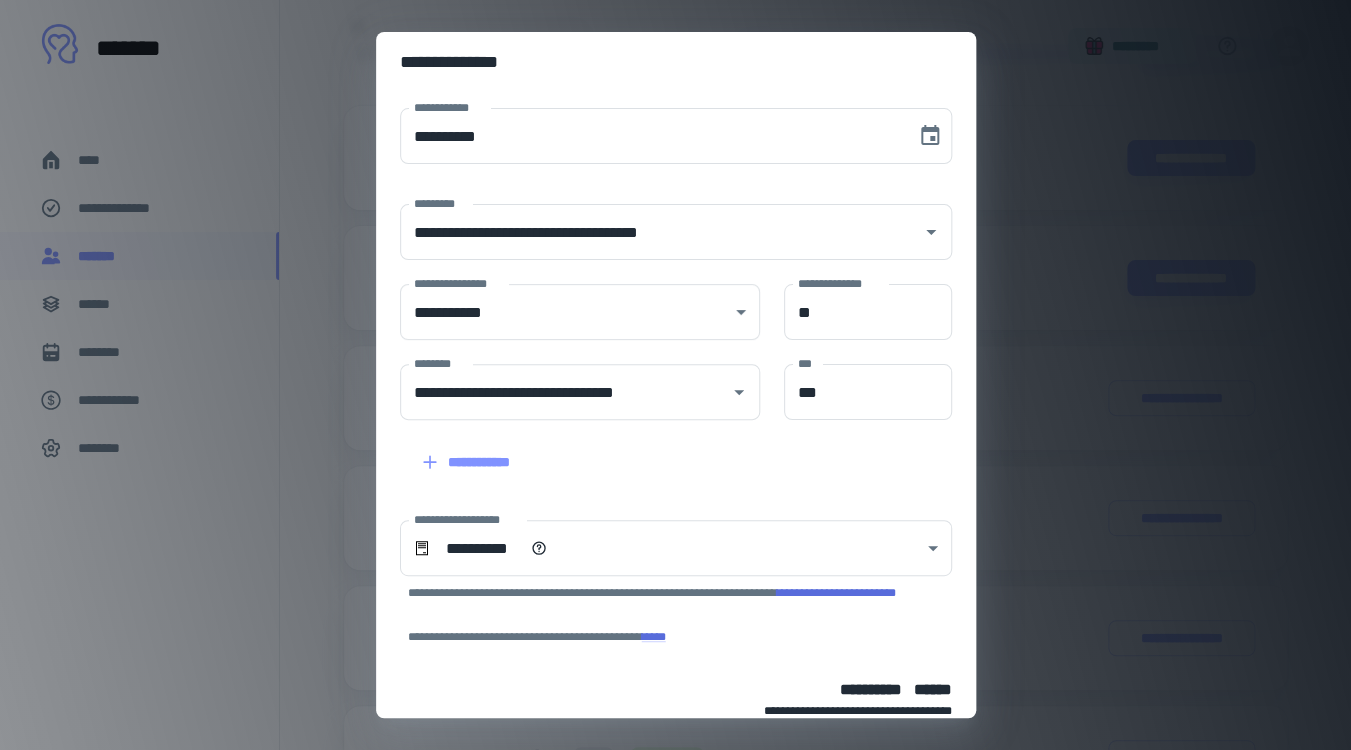scroll, scrollTop: 106, scrollLeft: 0, axis: vertical 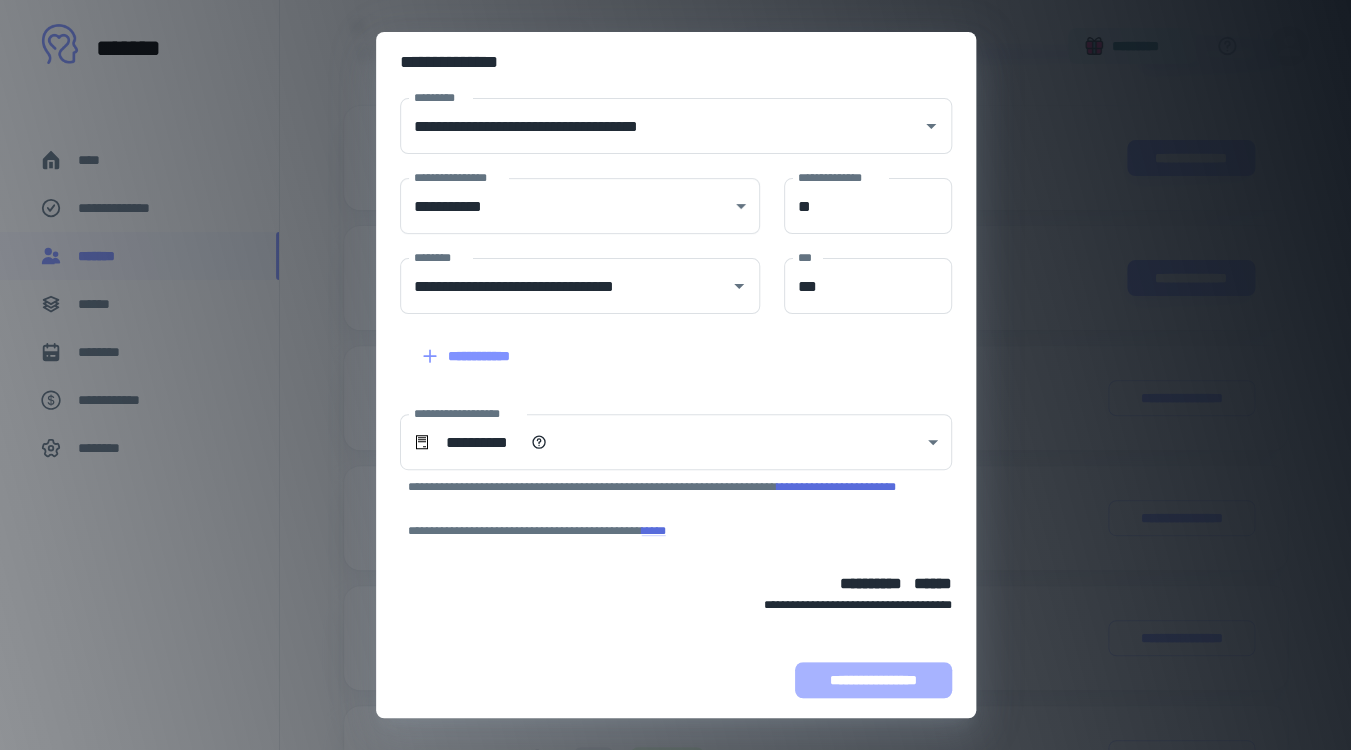 click on "**********" at bounding box center (873, 680) 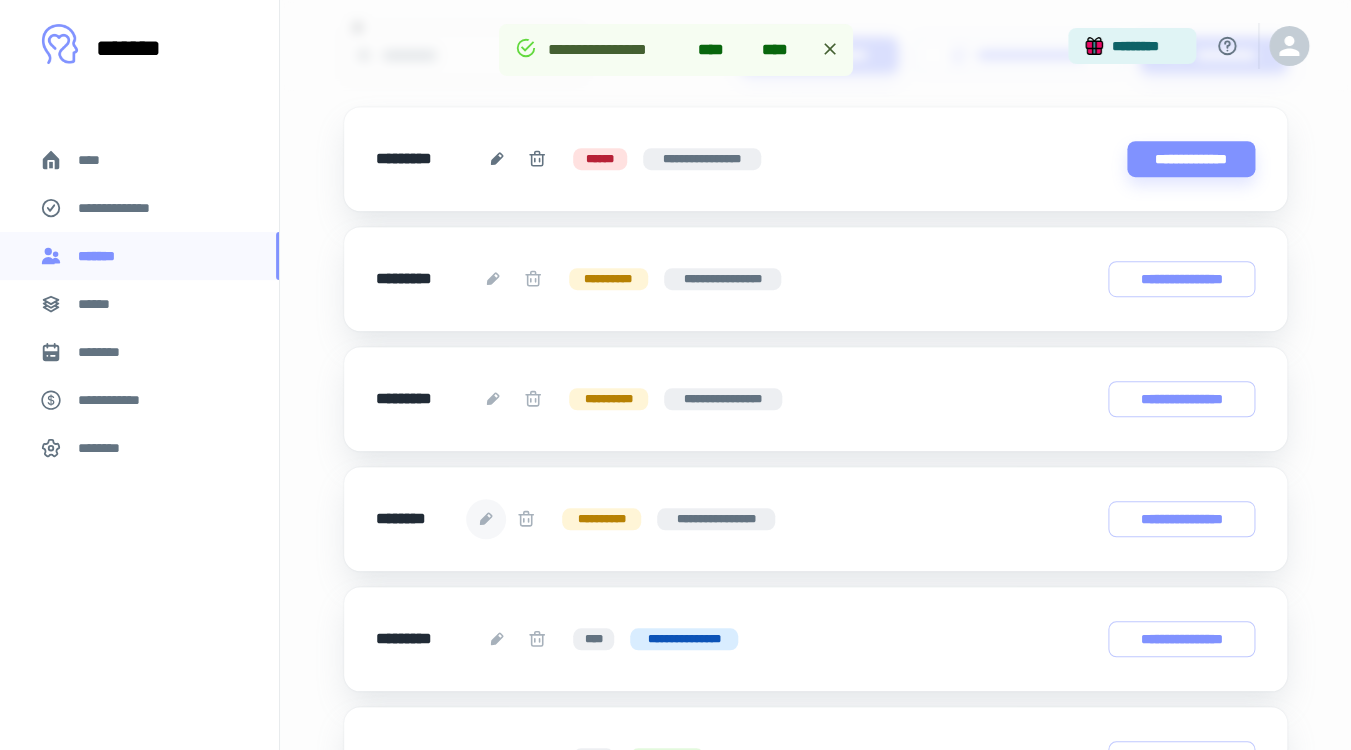 scroll, scrollTop: 0, scrollLeft: 0, axis: both 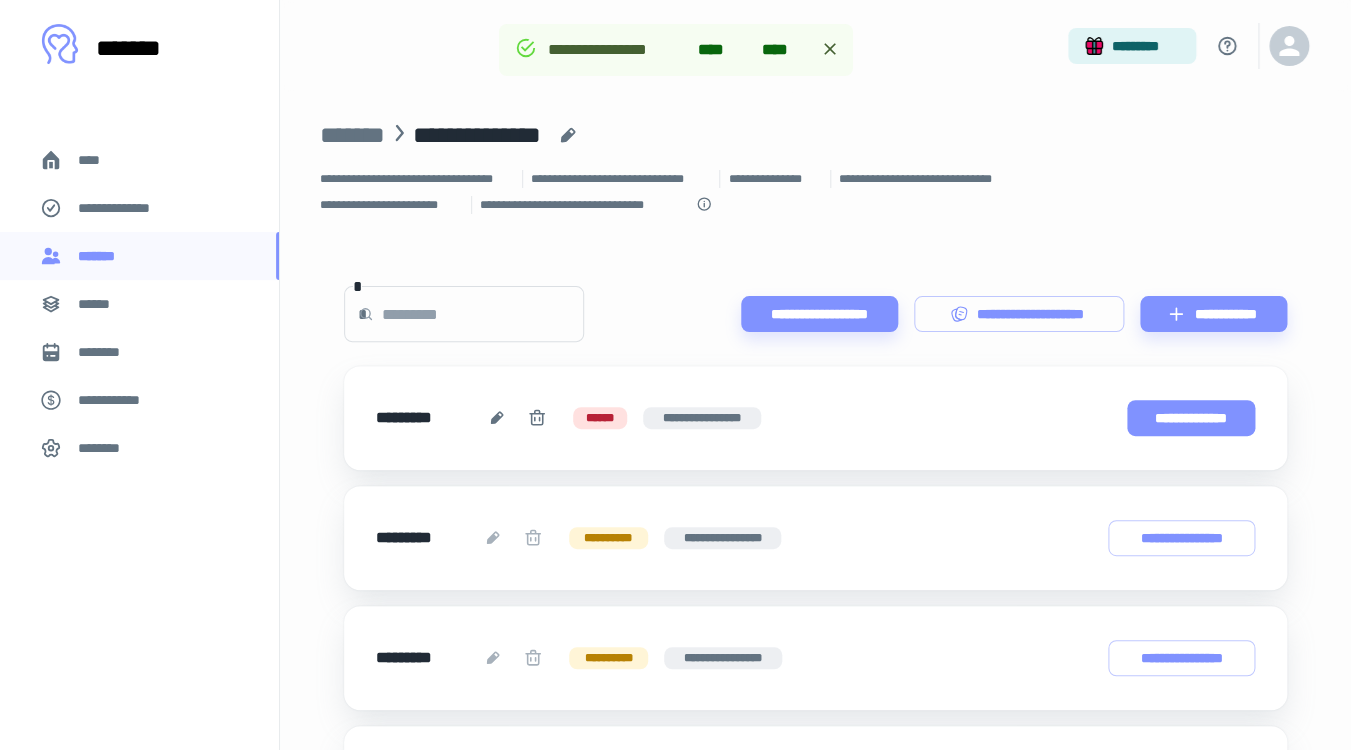 click on "**********" at bounding box center [1191, 418] 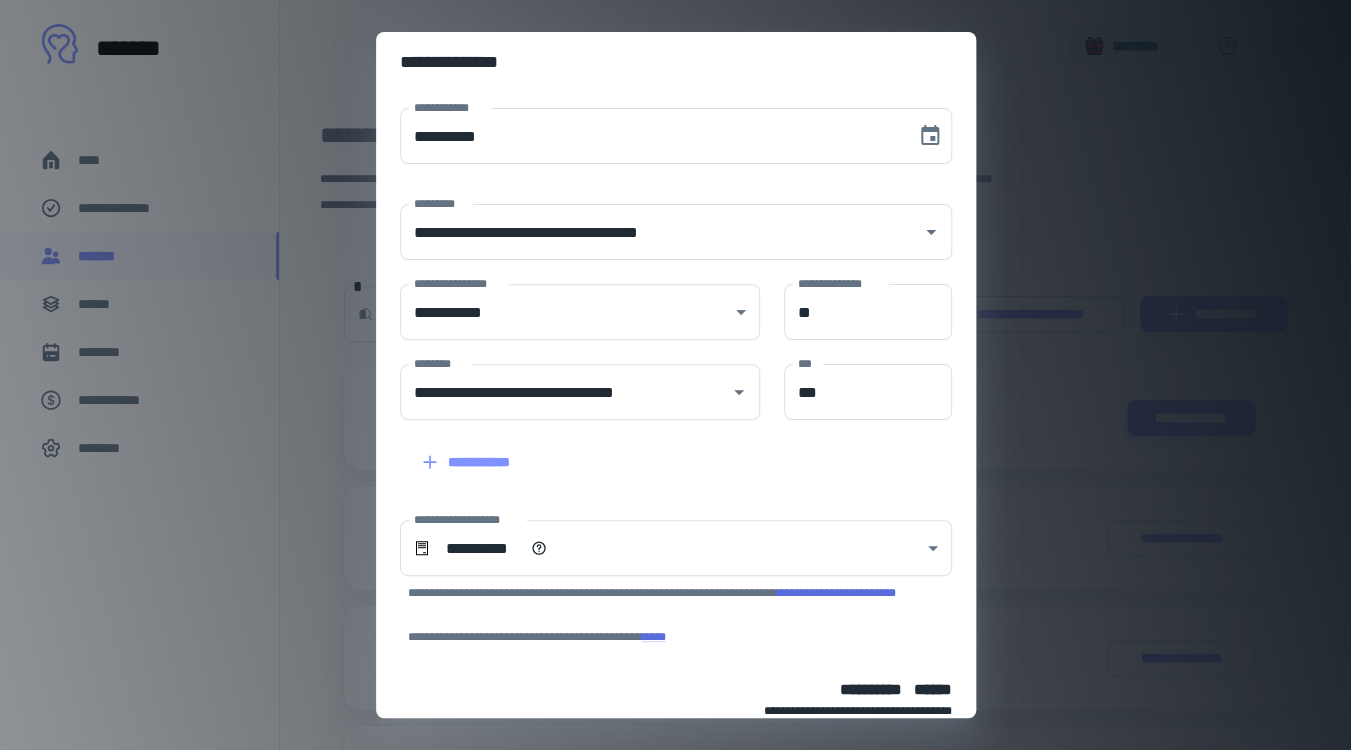 scroll, scrollTop: 106, scrollLeft: 0, axis: vertical 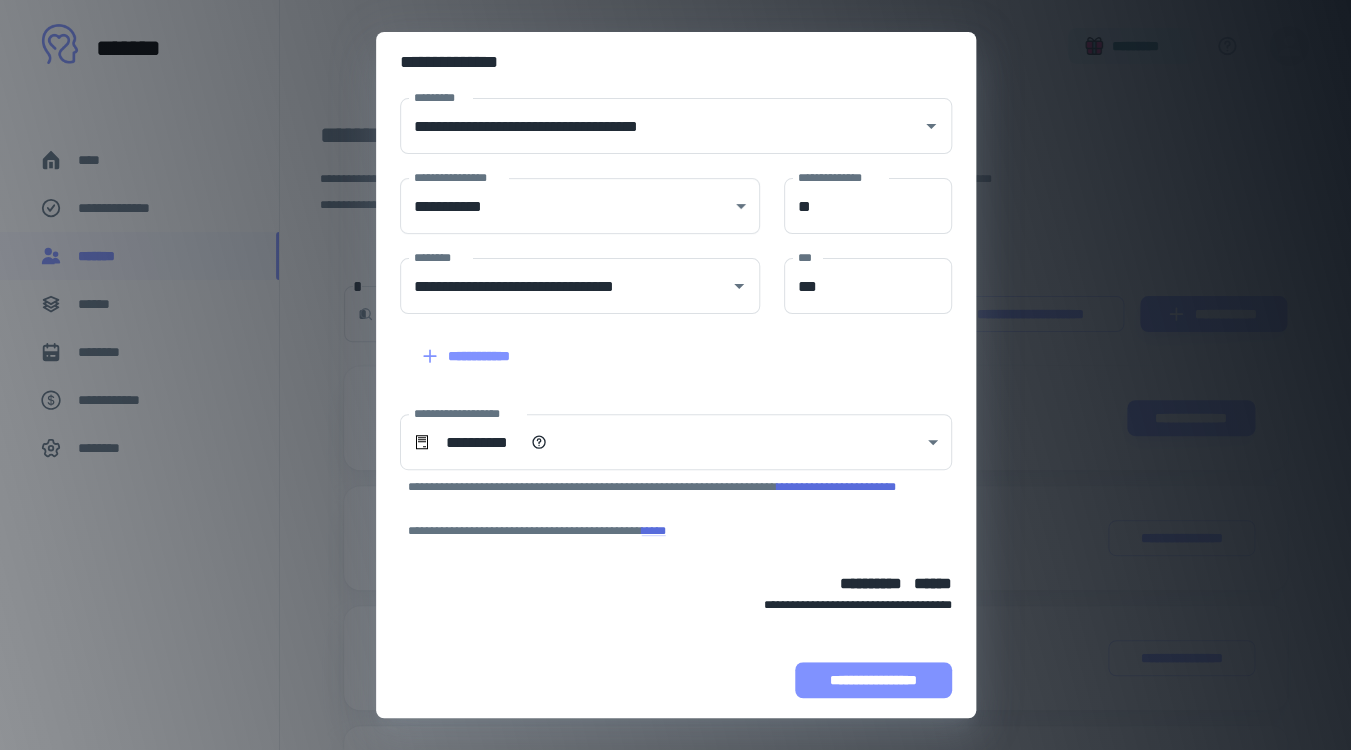 click on "**********" at bounding box center [873, 680] 